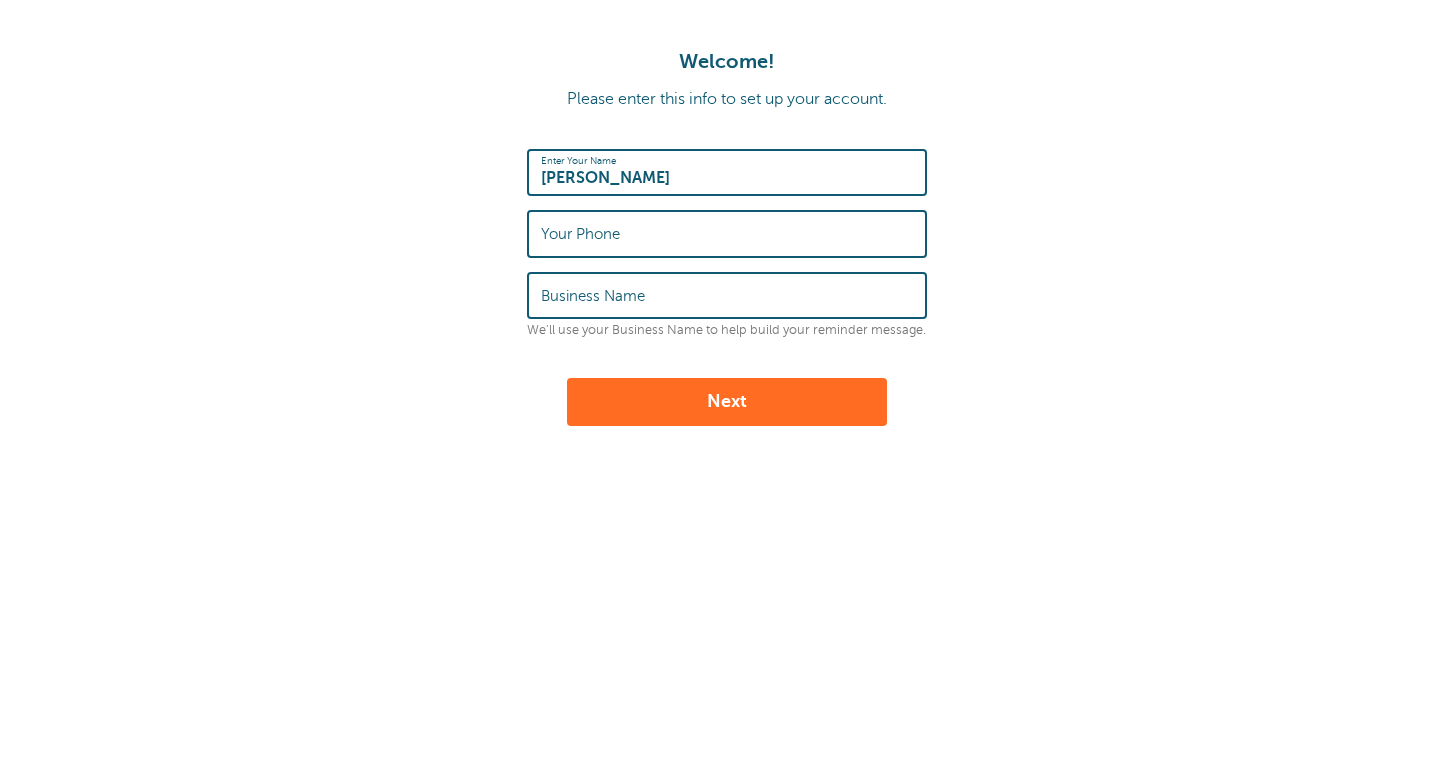 scroll, scrollTop: 0, scrollLeft: 0, axis: both 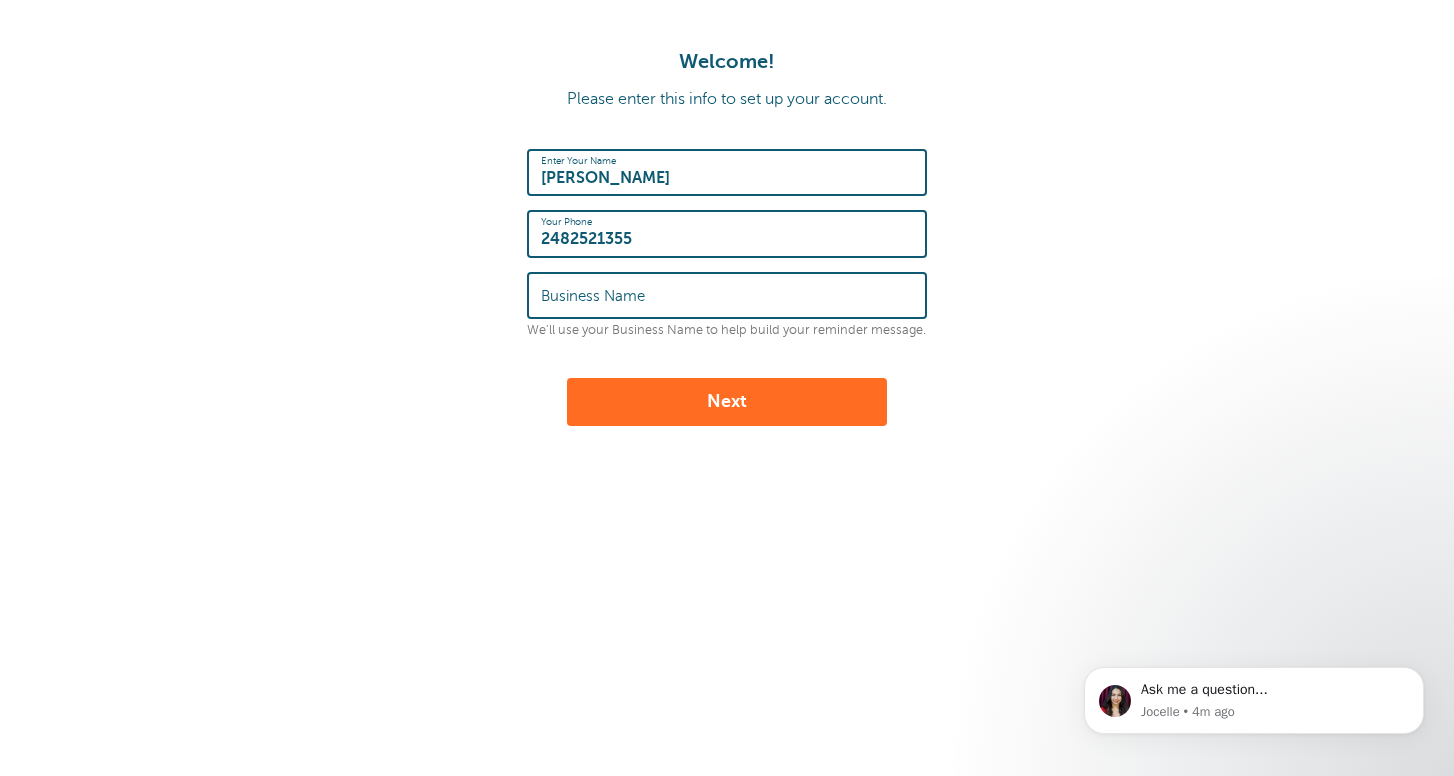type on "2482521355" 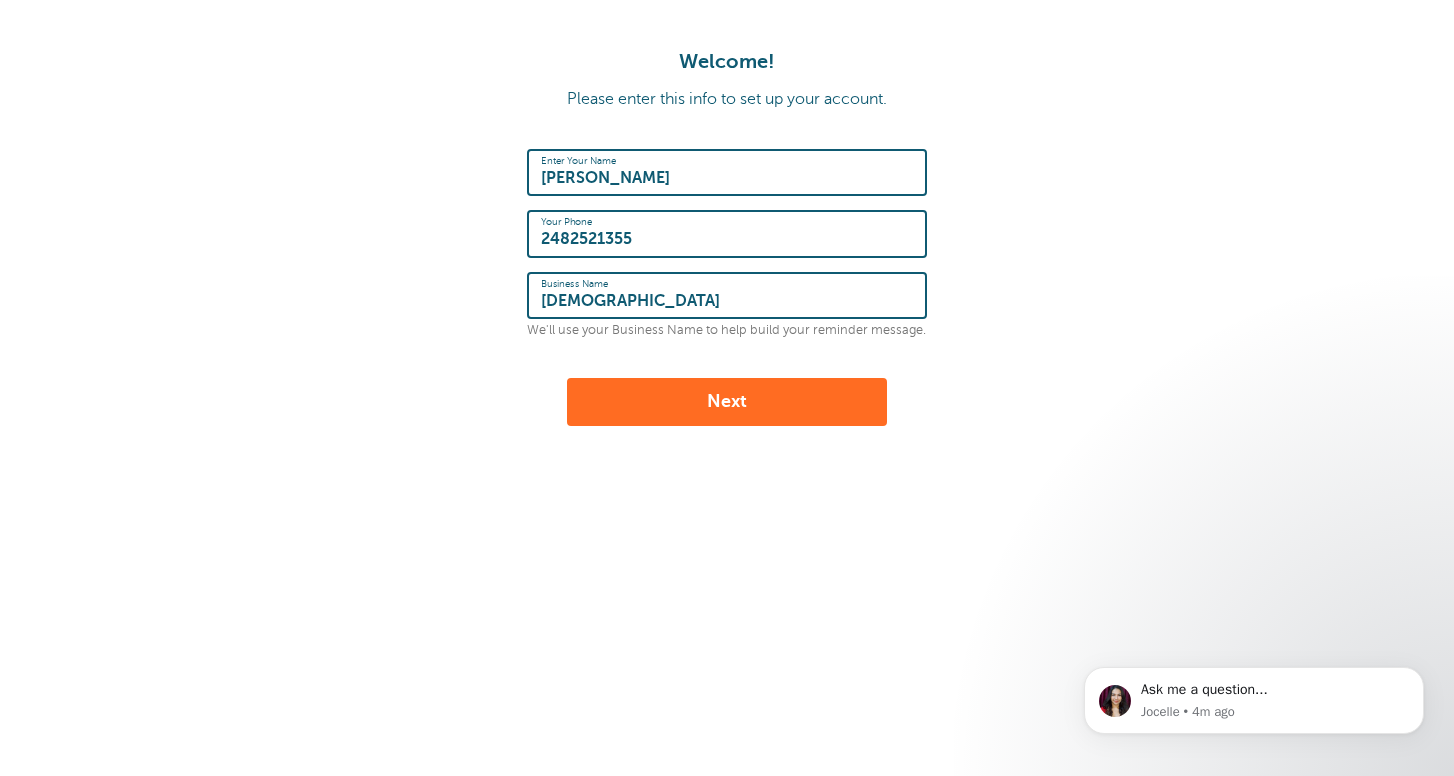 type on "Mt Zion Church" 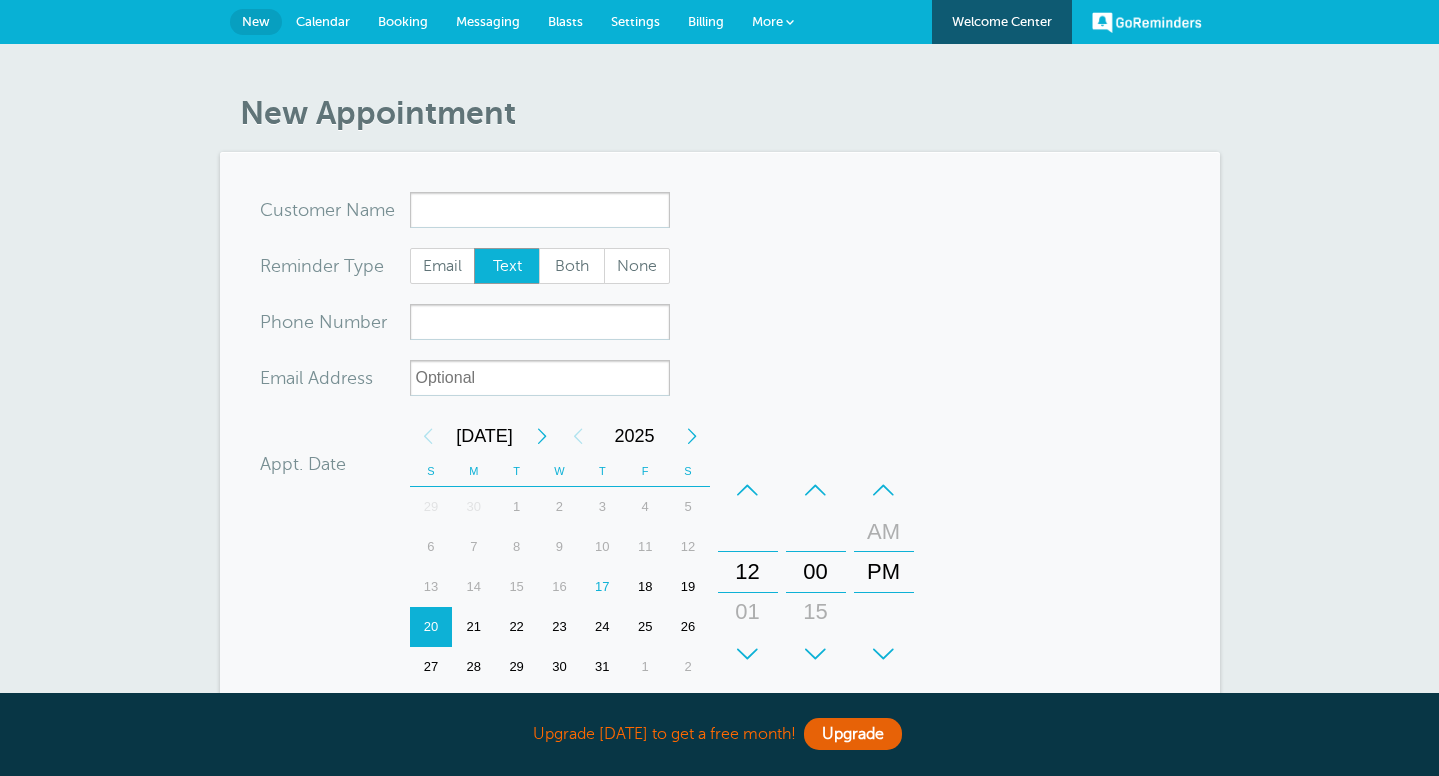 scroll, scrollTop: 0, scrollLeft: 0, axis: both 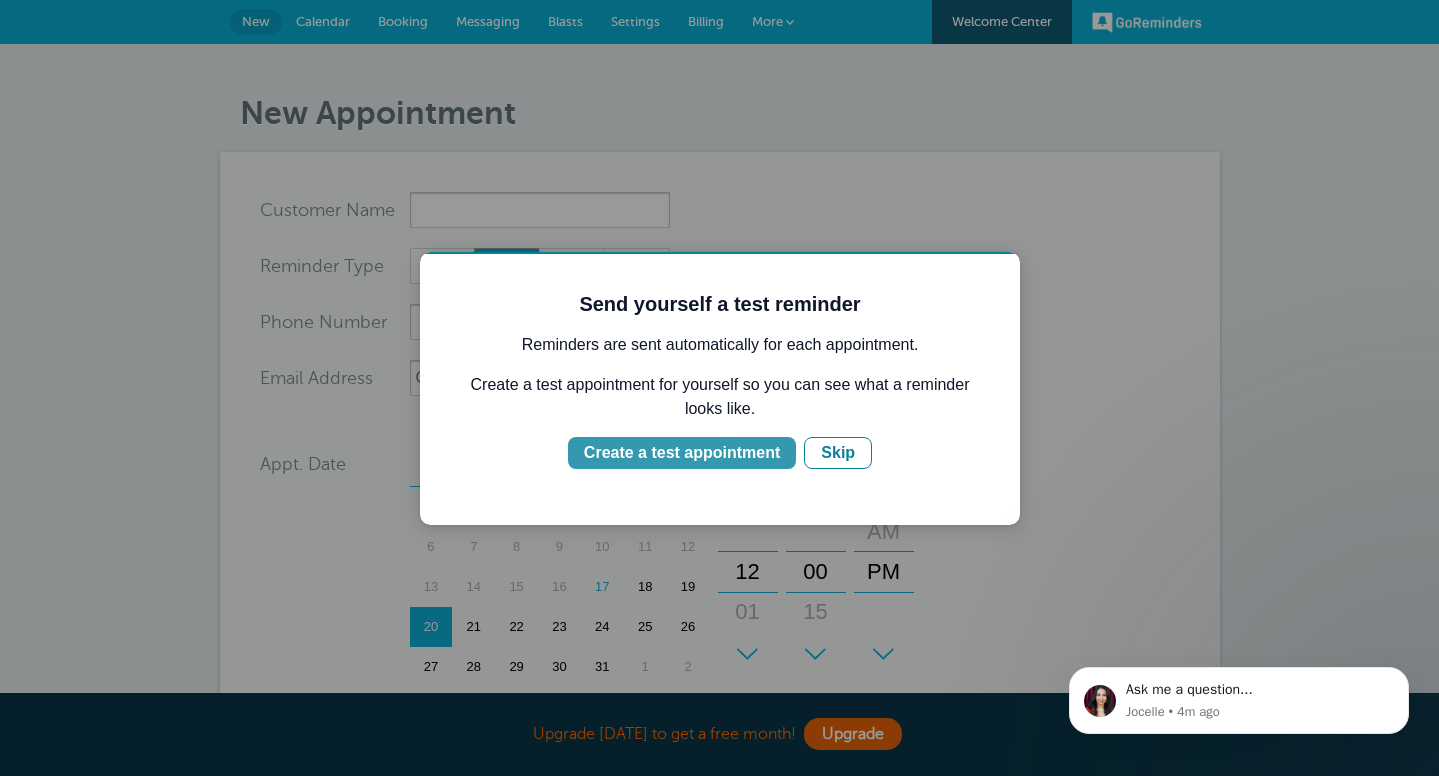 click on "Create a test appointment" at bounding box center [682, 453] 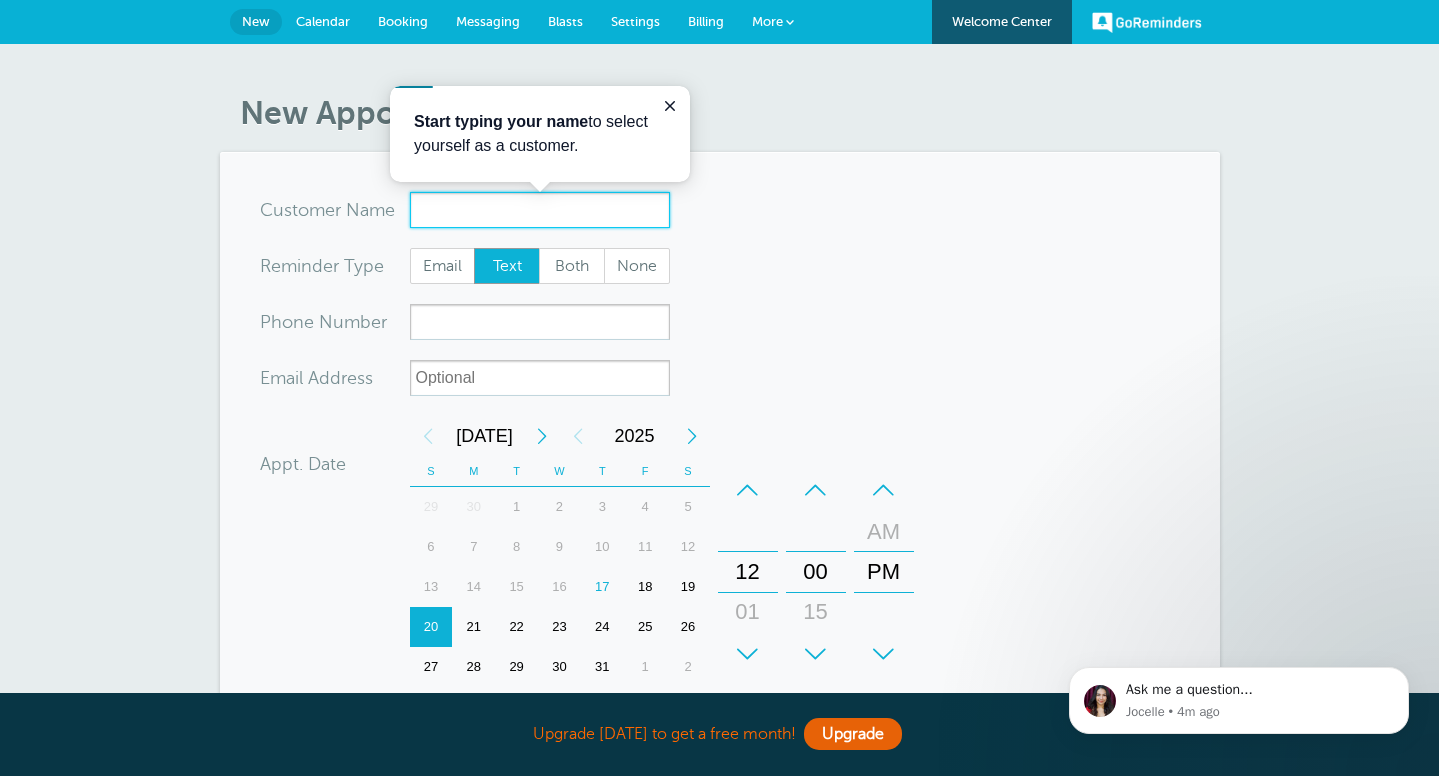 scroll, scrollTop: 0, scrollLeft: 0, axis: both 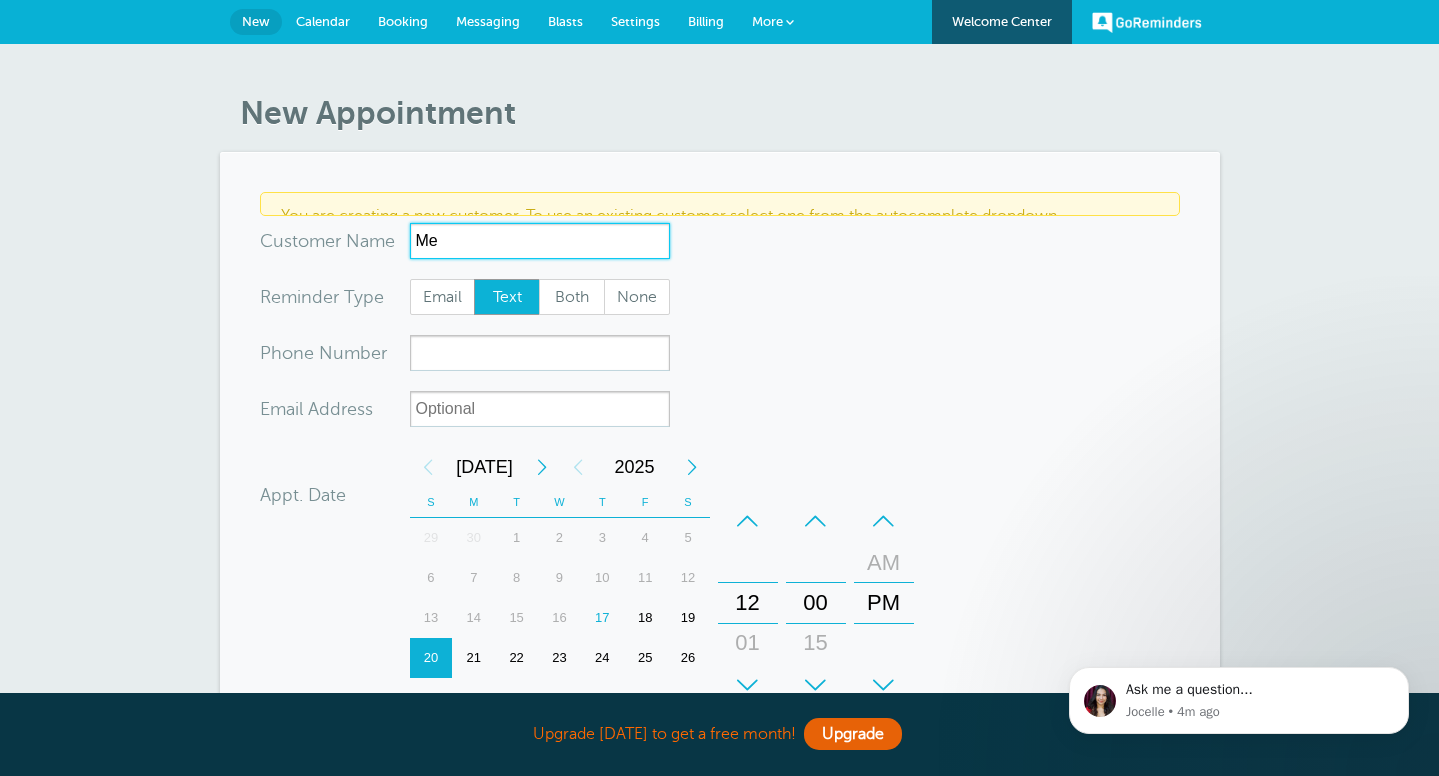 type on "Me" 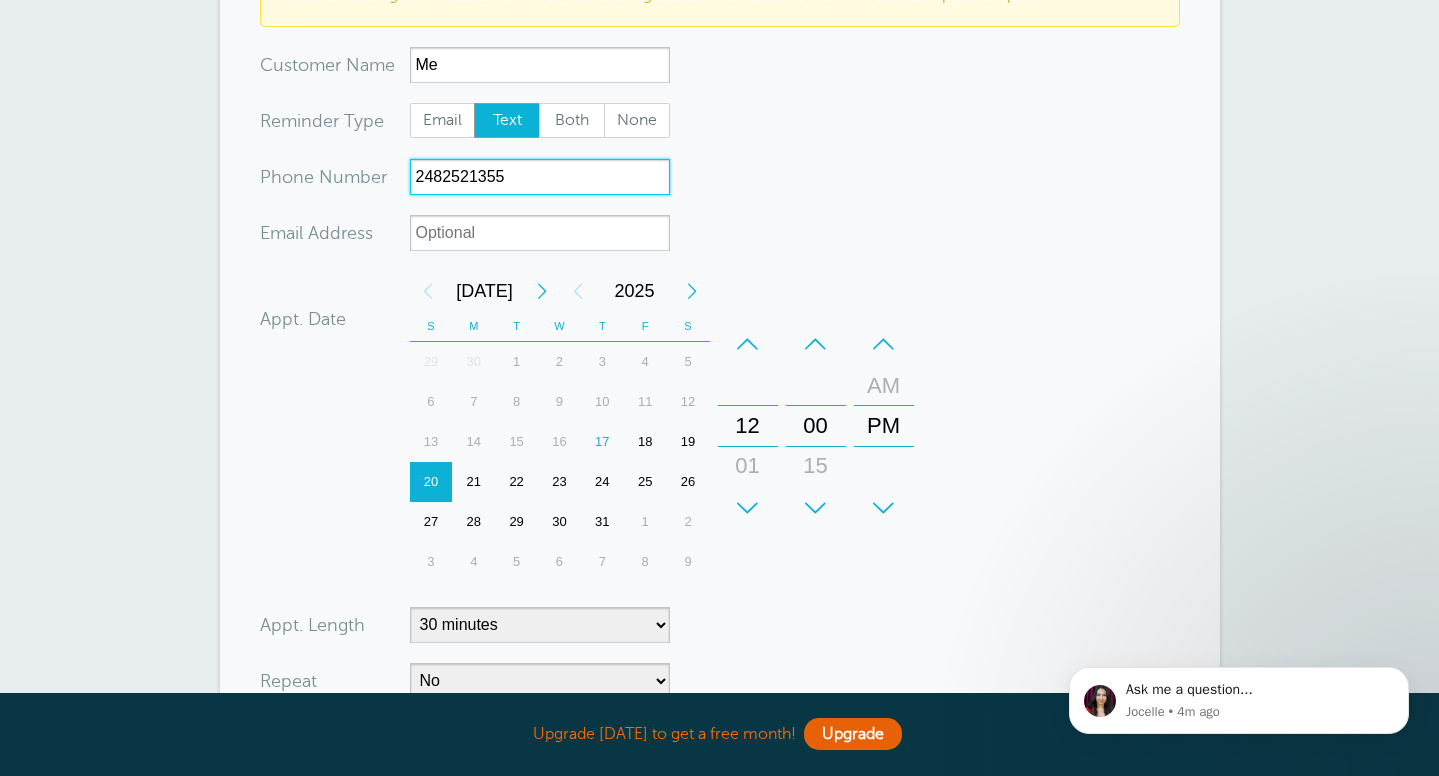 scroll, scrollTop: 235, scrollLeft: 0, axis: vertical 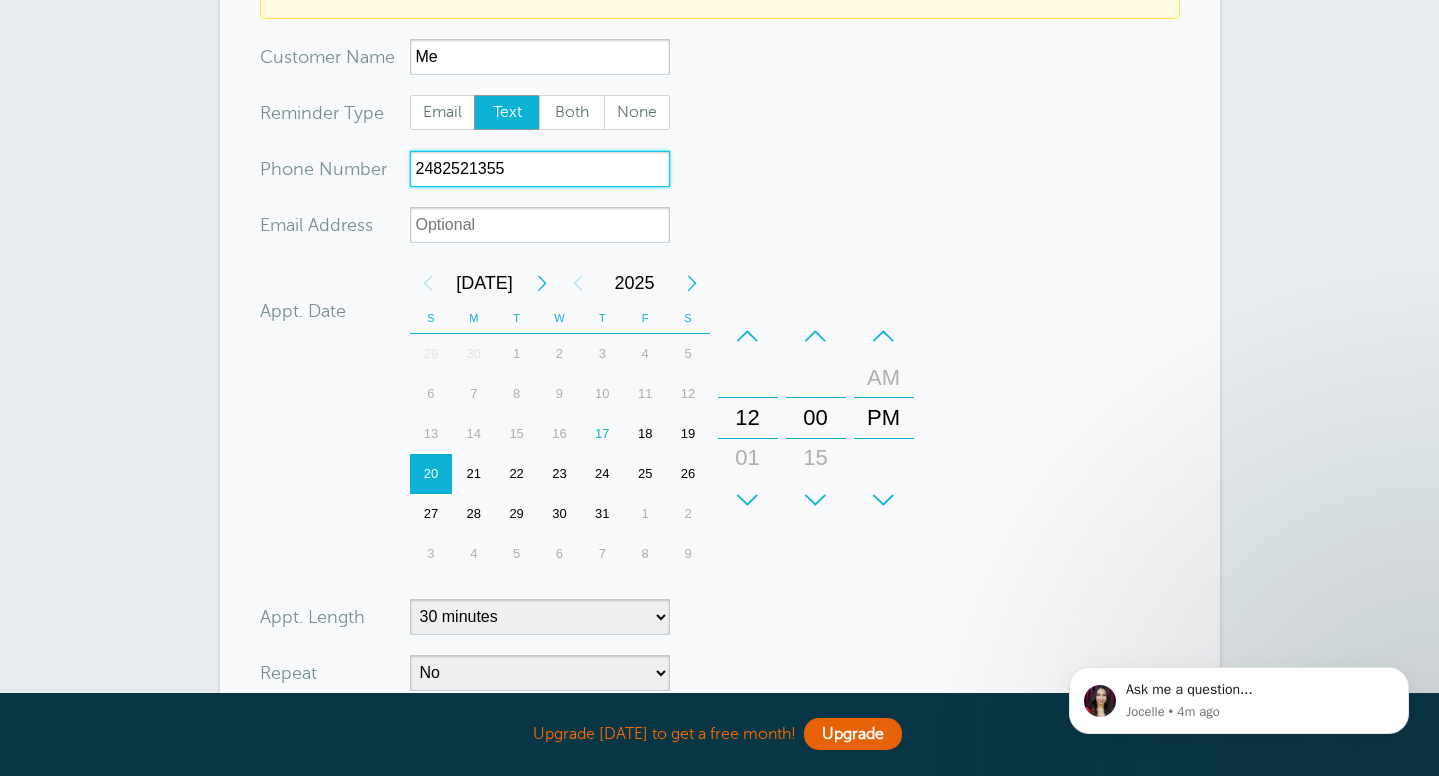click on "18" at bounding box center (645, 434) 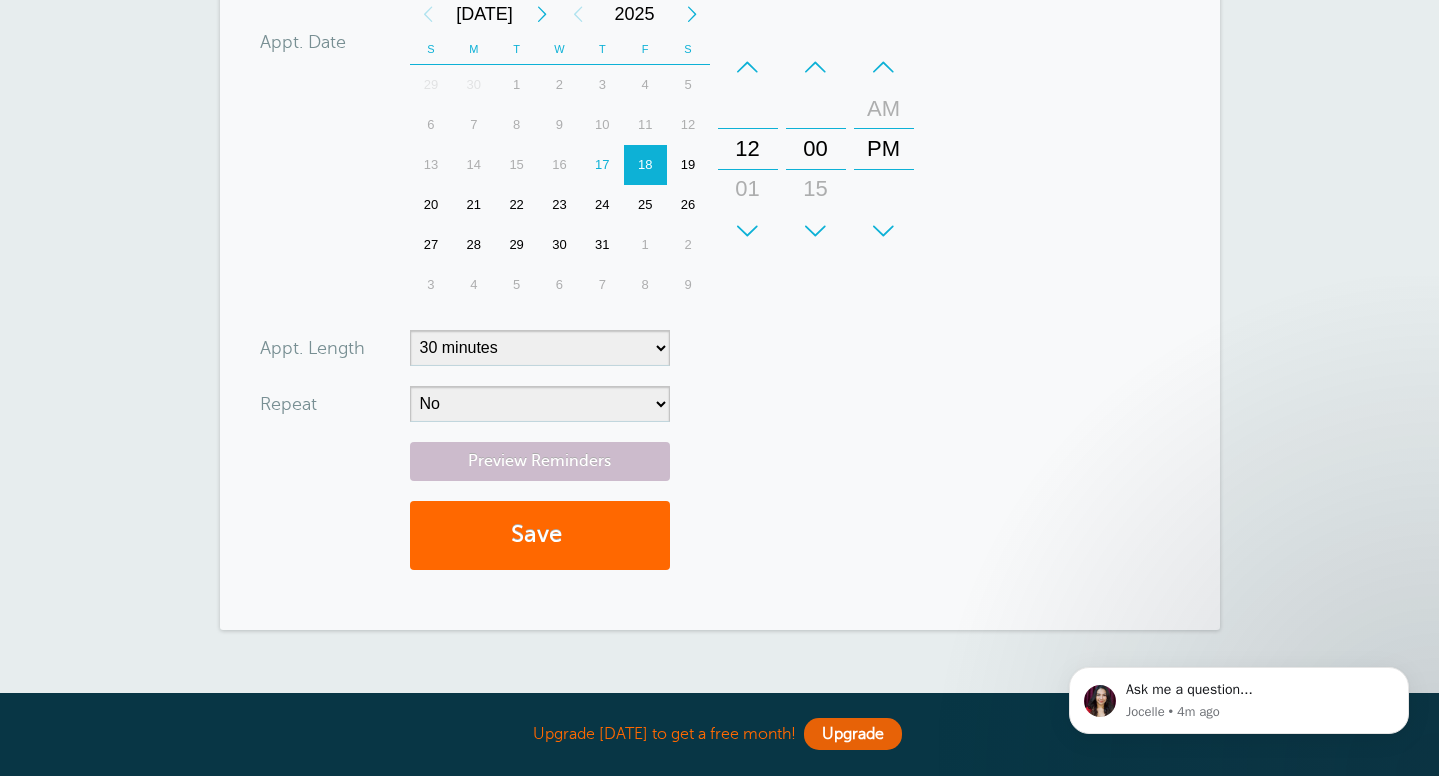 scroll, scrollTop: 510, scrollLeft: 0, axis: vertical 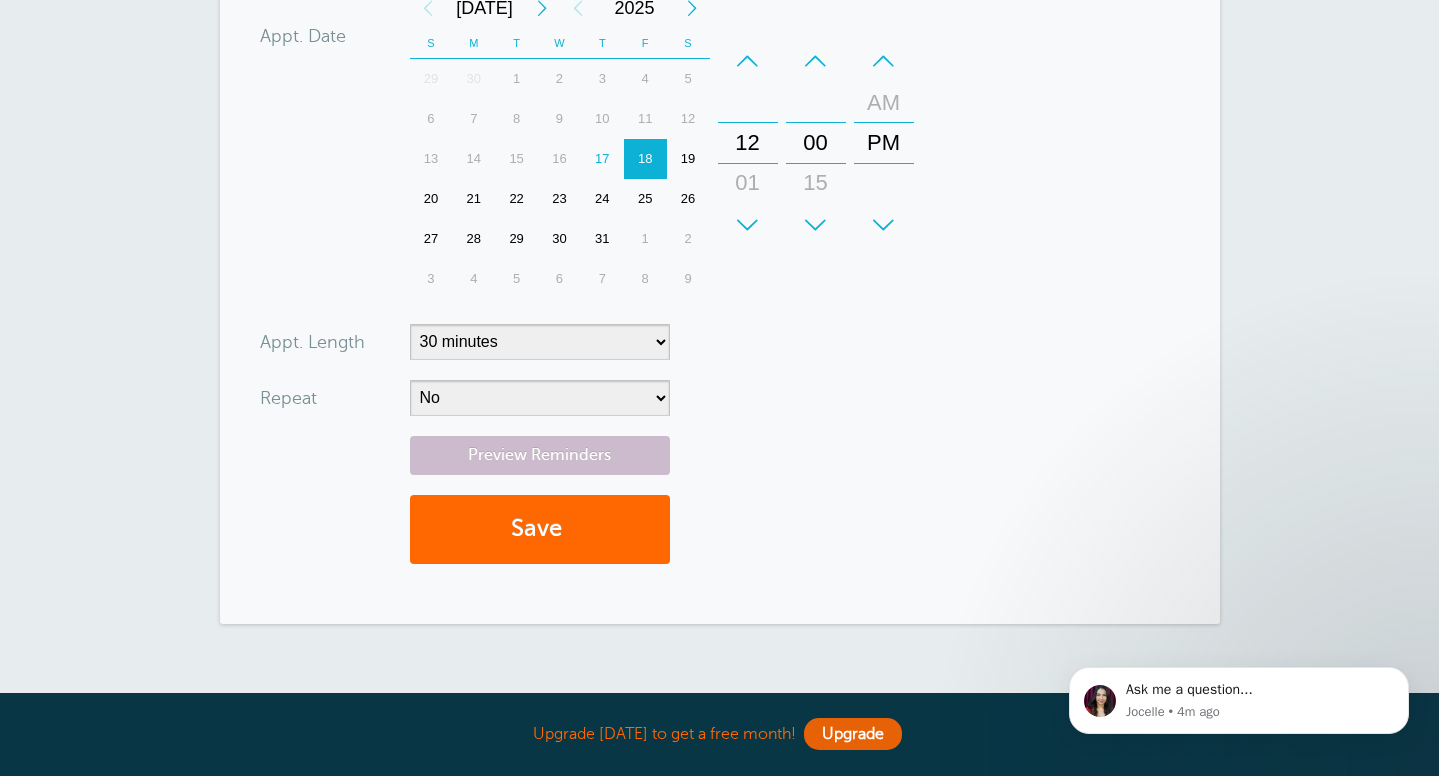 type on "2482521355" 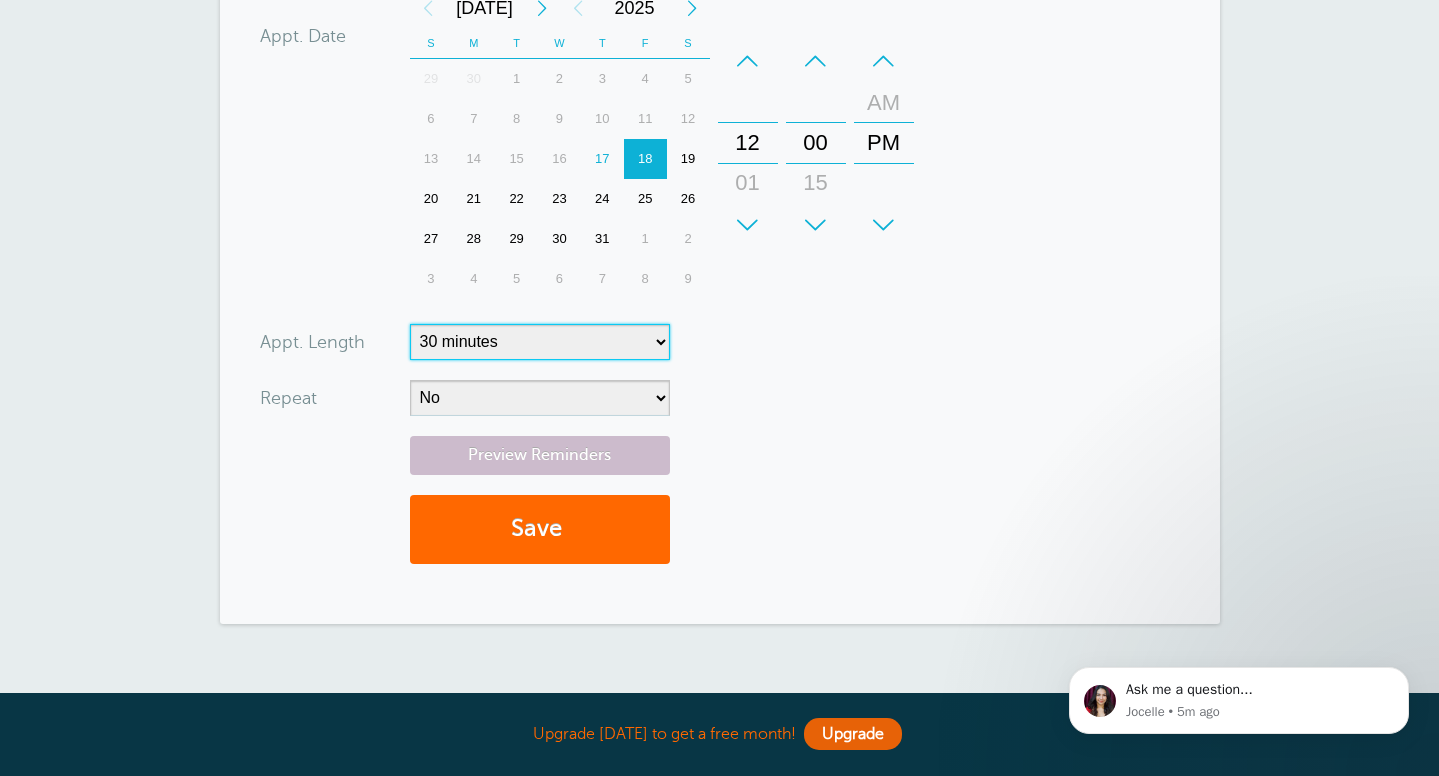 select on "60" 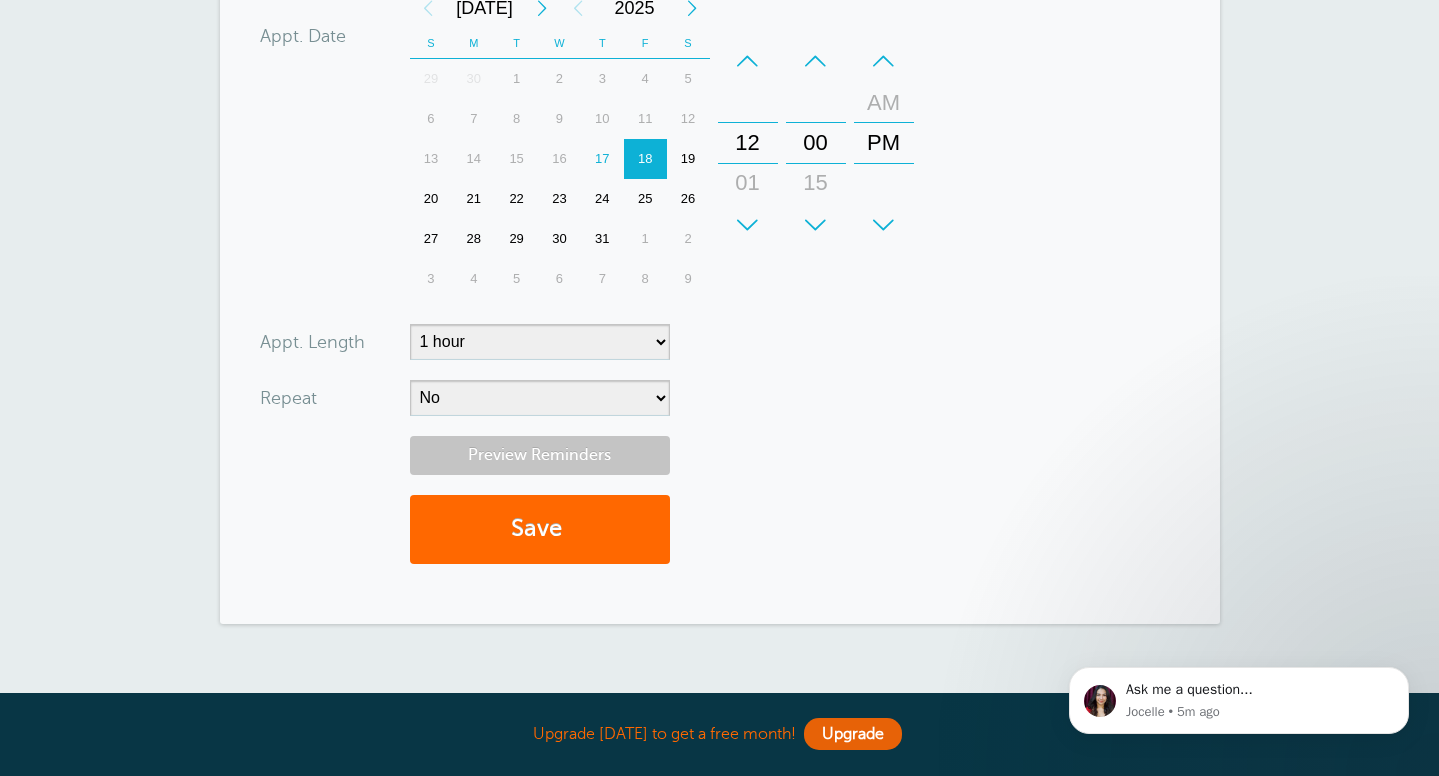 click on "Preview Reminders" at bounding box center [540, 455] 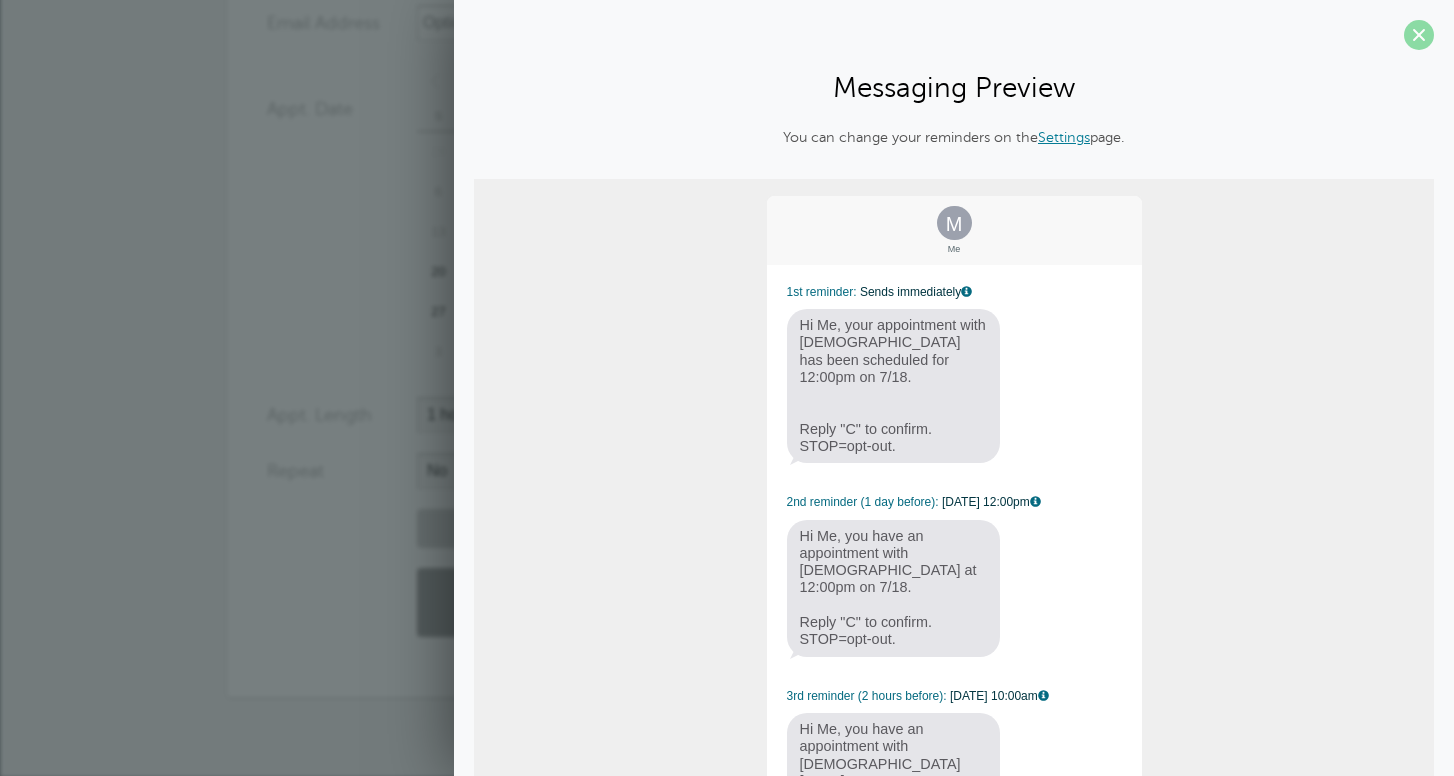 click at bounding box center [1419, 35] 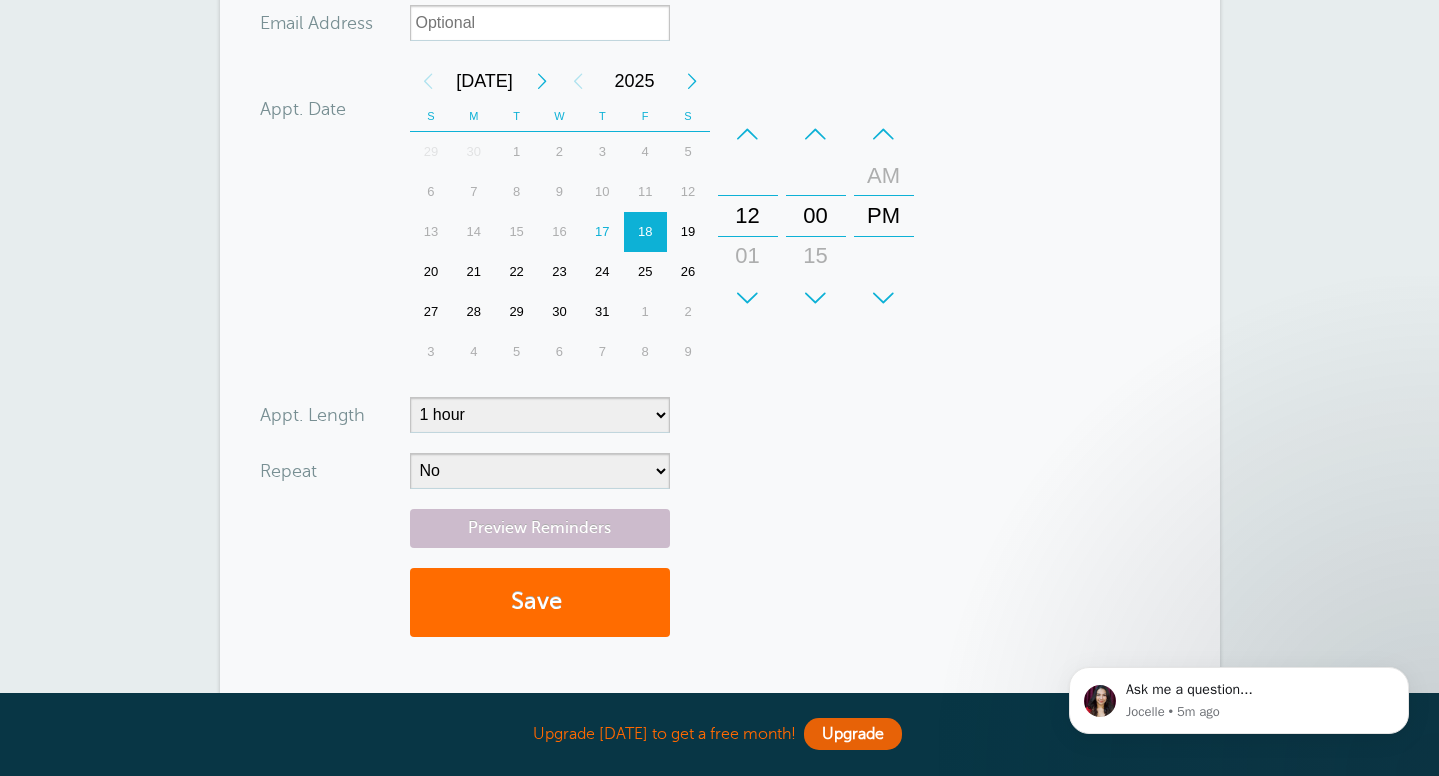 click on "Save" at bounding box center (540, 602) 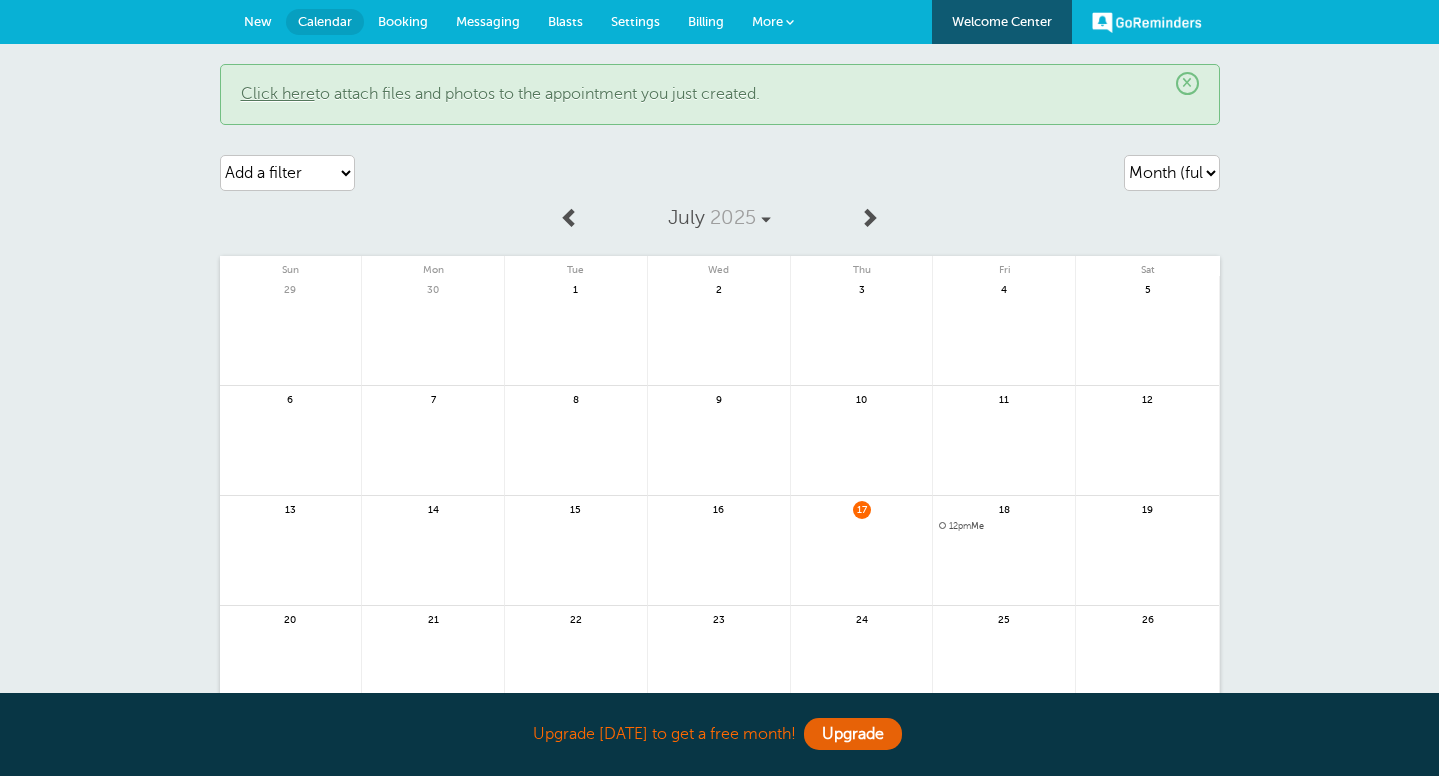 scroll, scrollTop: 0, scrollLeft: 0, axis: both 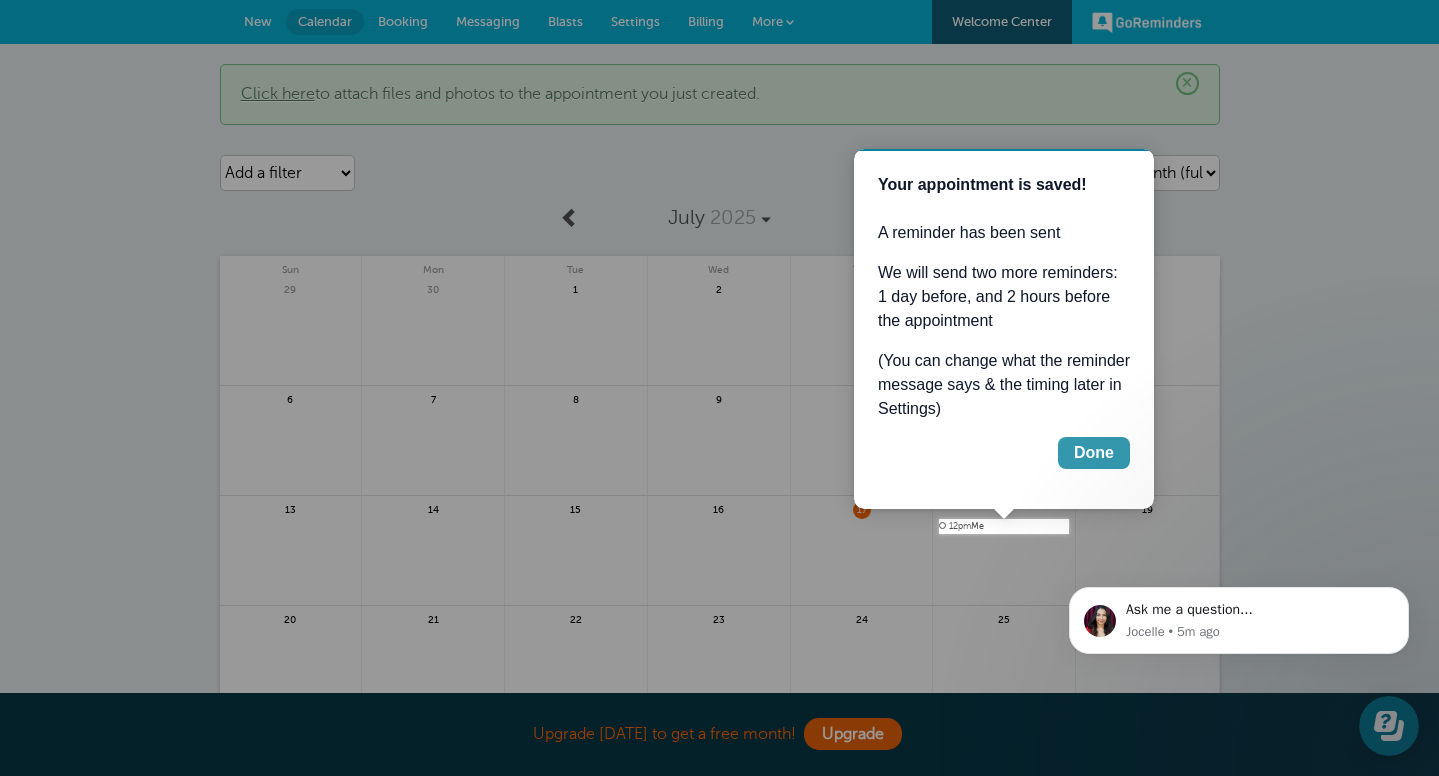 click on "Done" at bounding box center [1094, 453] 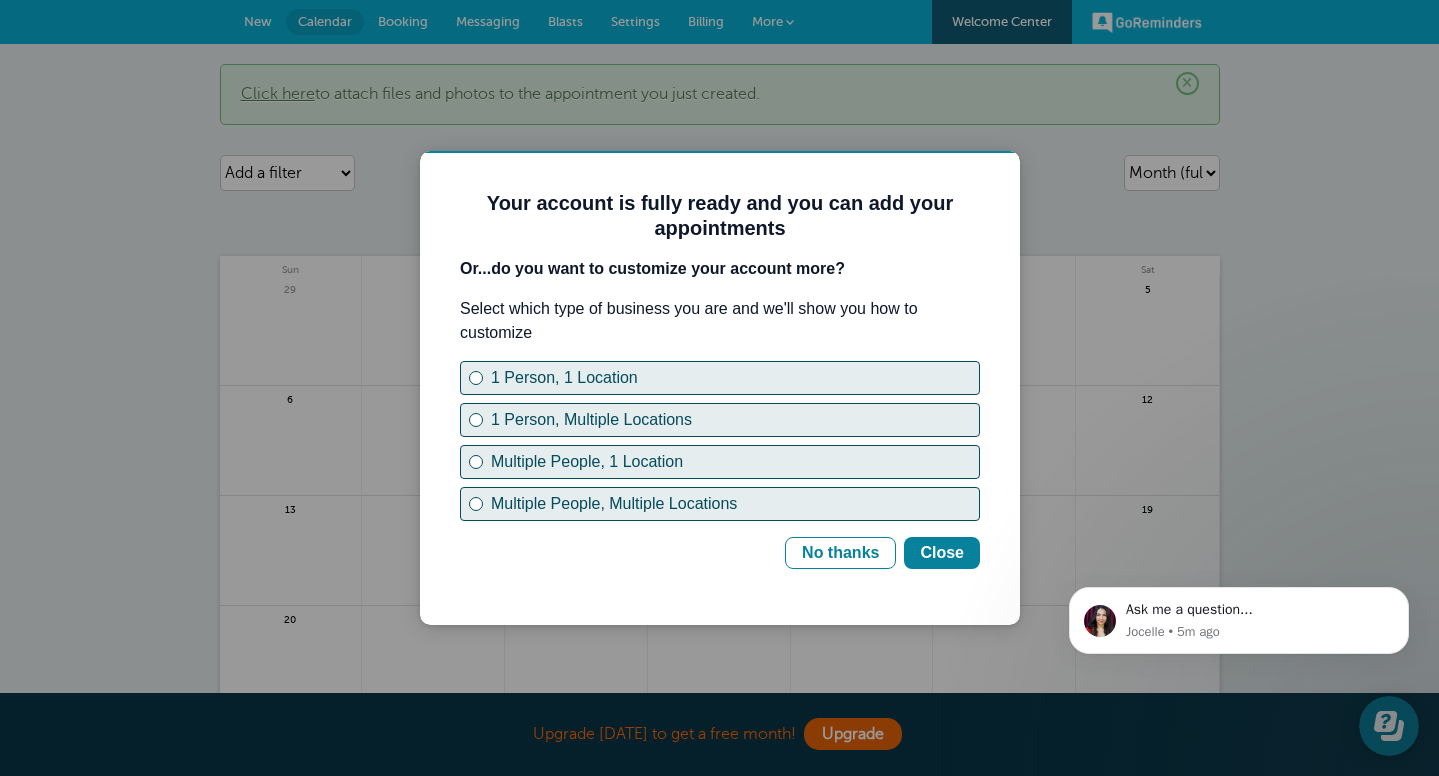 scroll, scrollTop: 0, scrollLeft: 0, axis: both 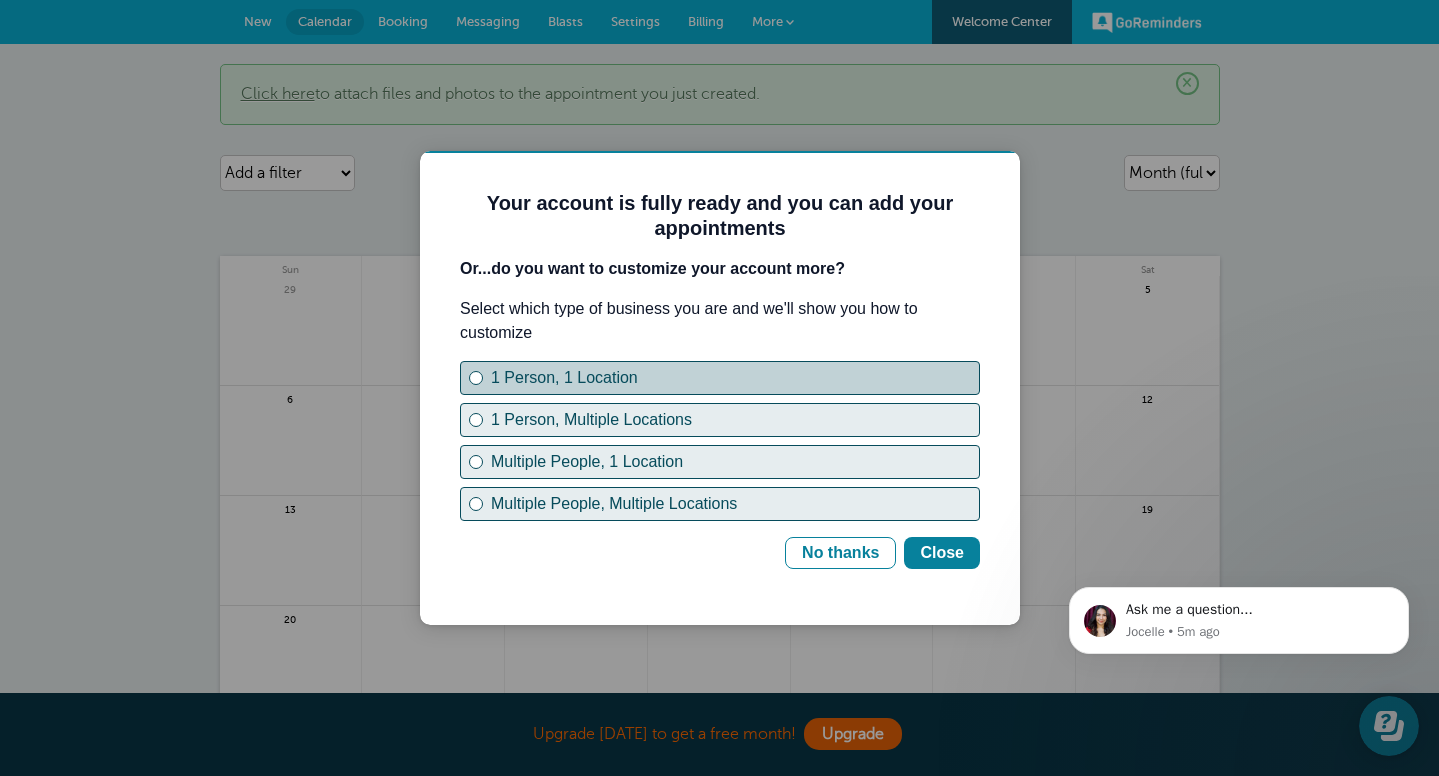 click at bounding box center [476, 378] 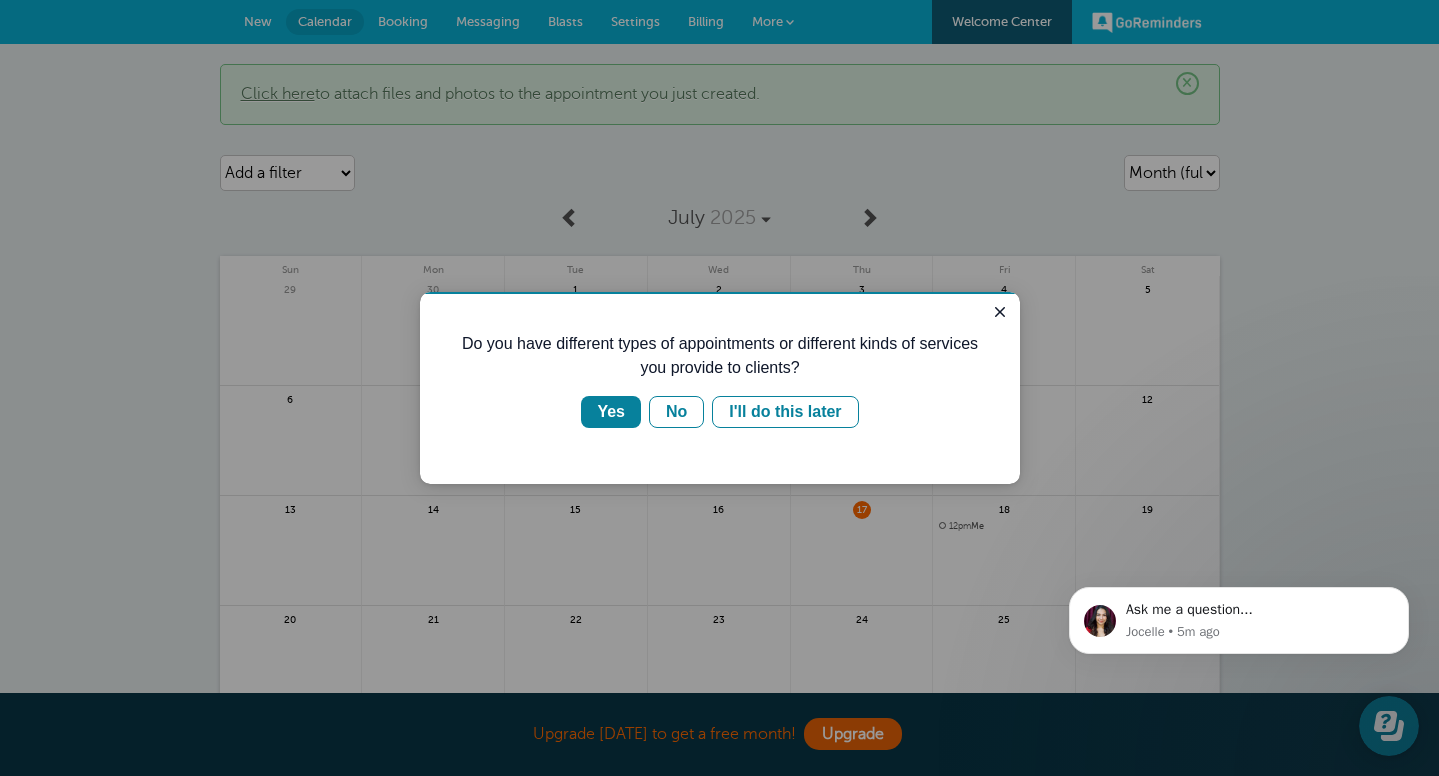scroll, scrollTop: 0, scrollLeft: 0, axis: both 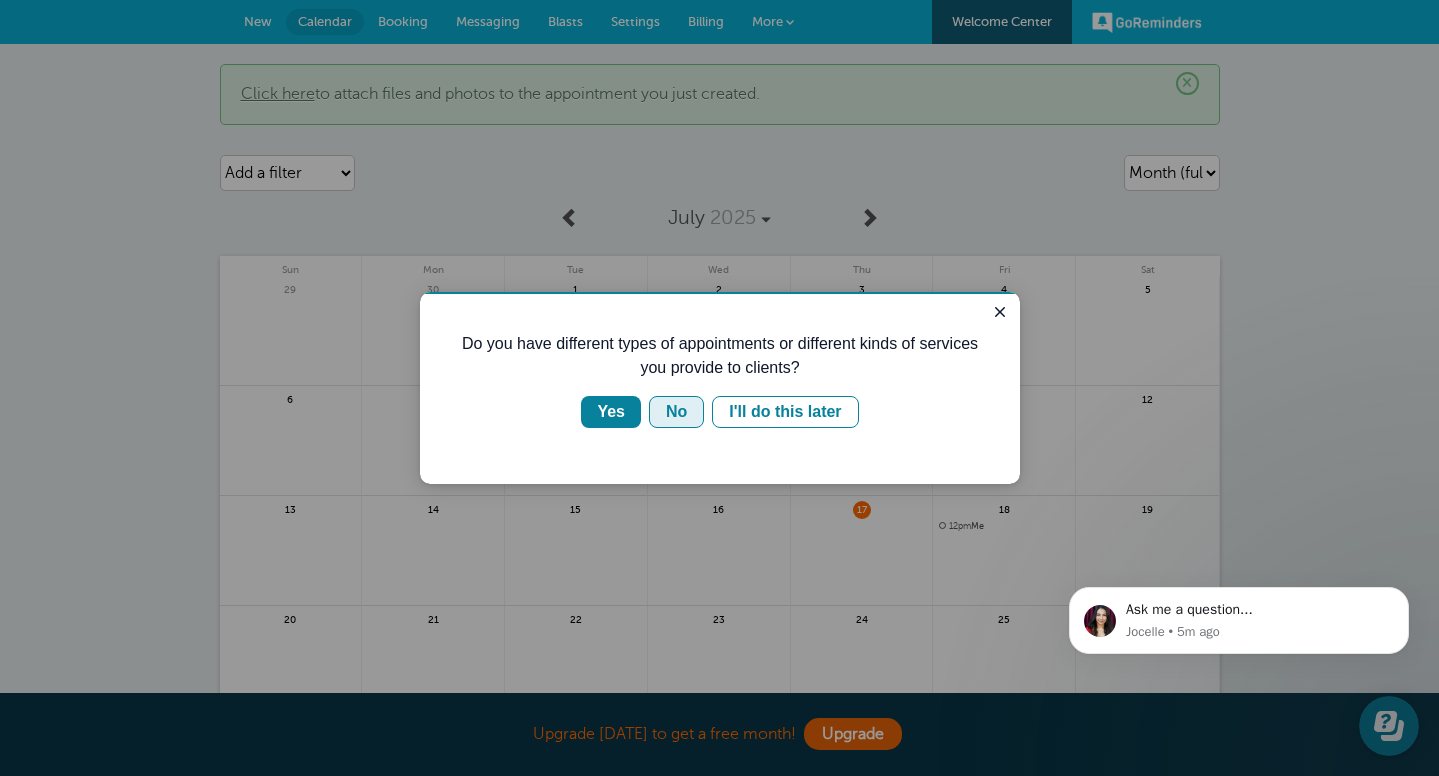 click on "No" at bounding box center (676, 412) 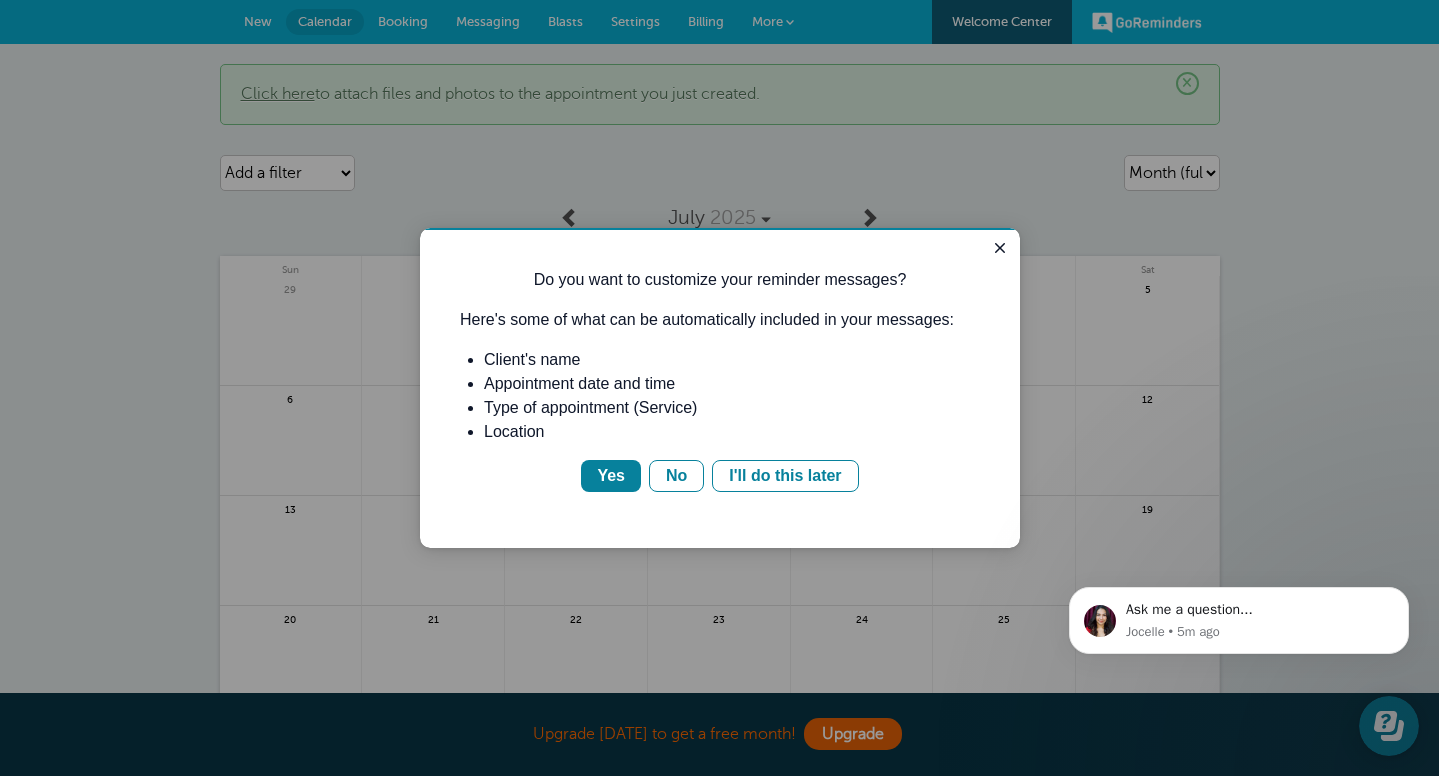 scroll, scrollTop: 0, scrollLeft: 0, axis: both 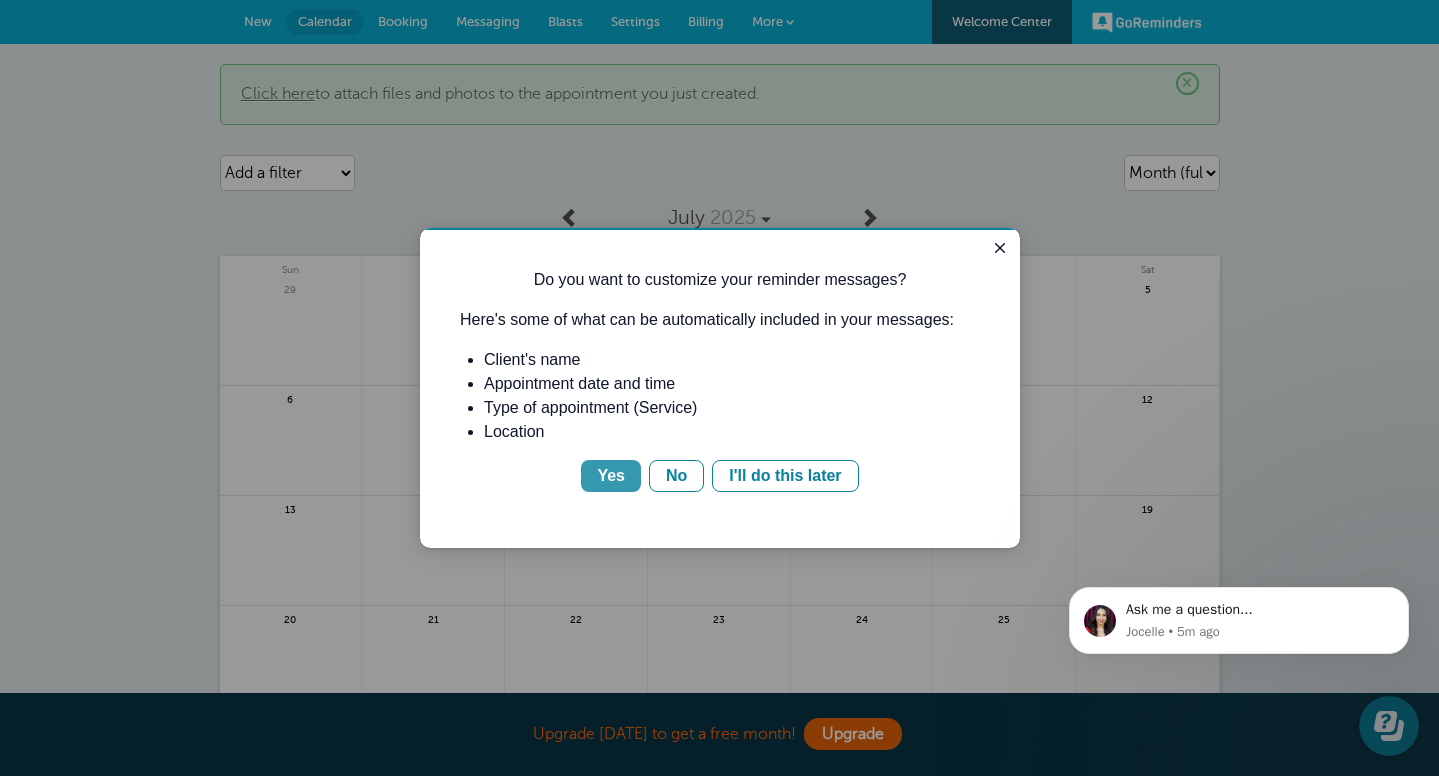 click on "Yes" at bounding box center (611, 476) 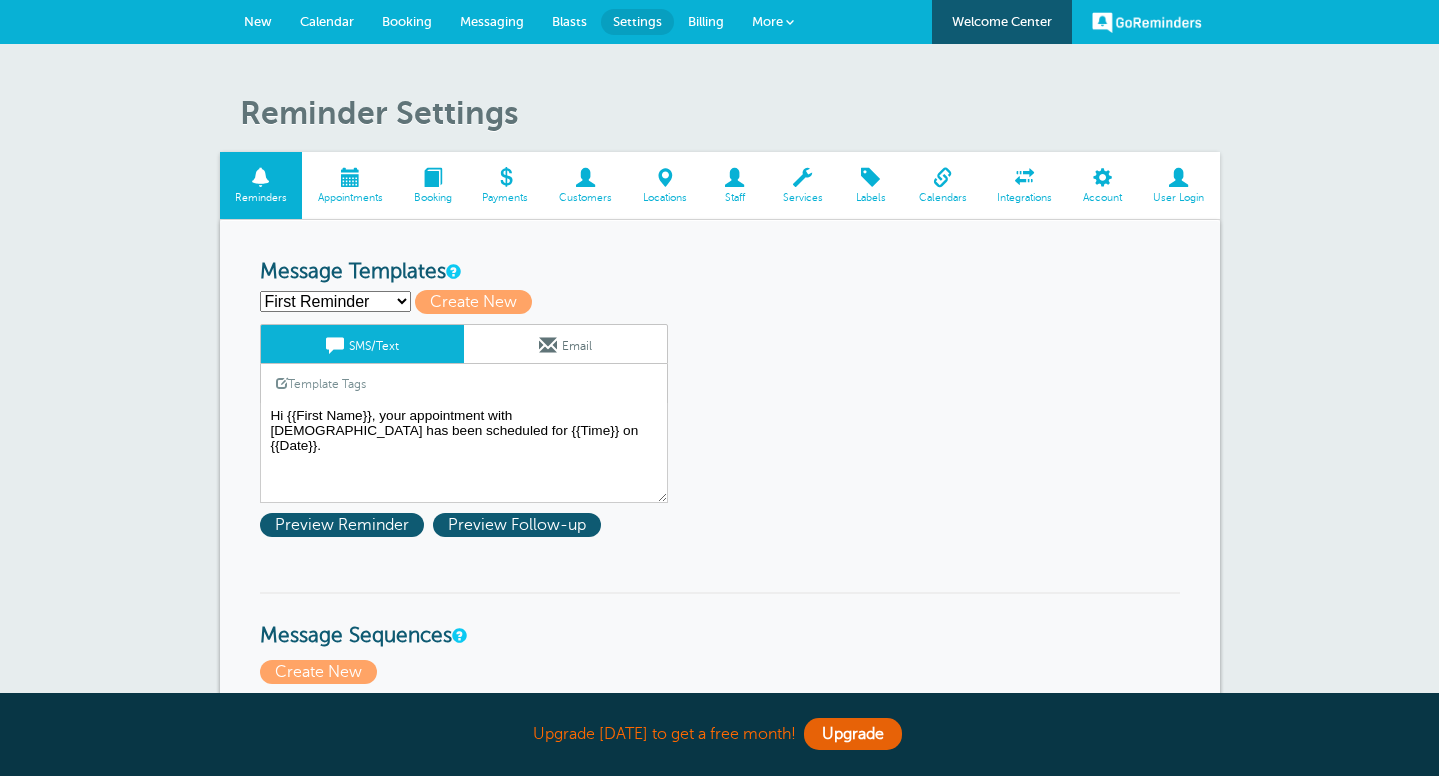 scroll, scrollTop: 0, scrollLeft: 0, axis: both 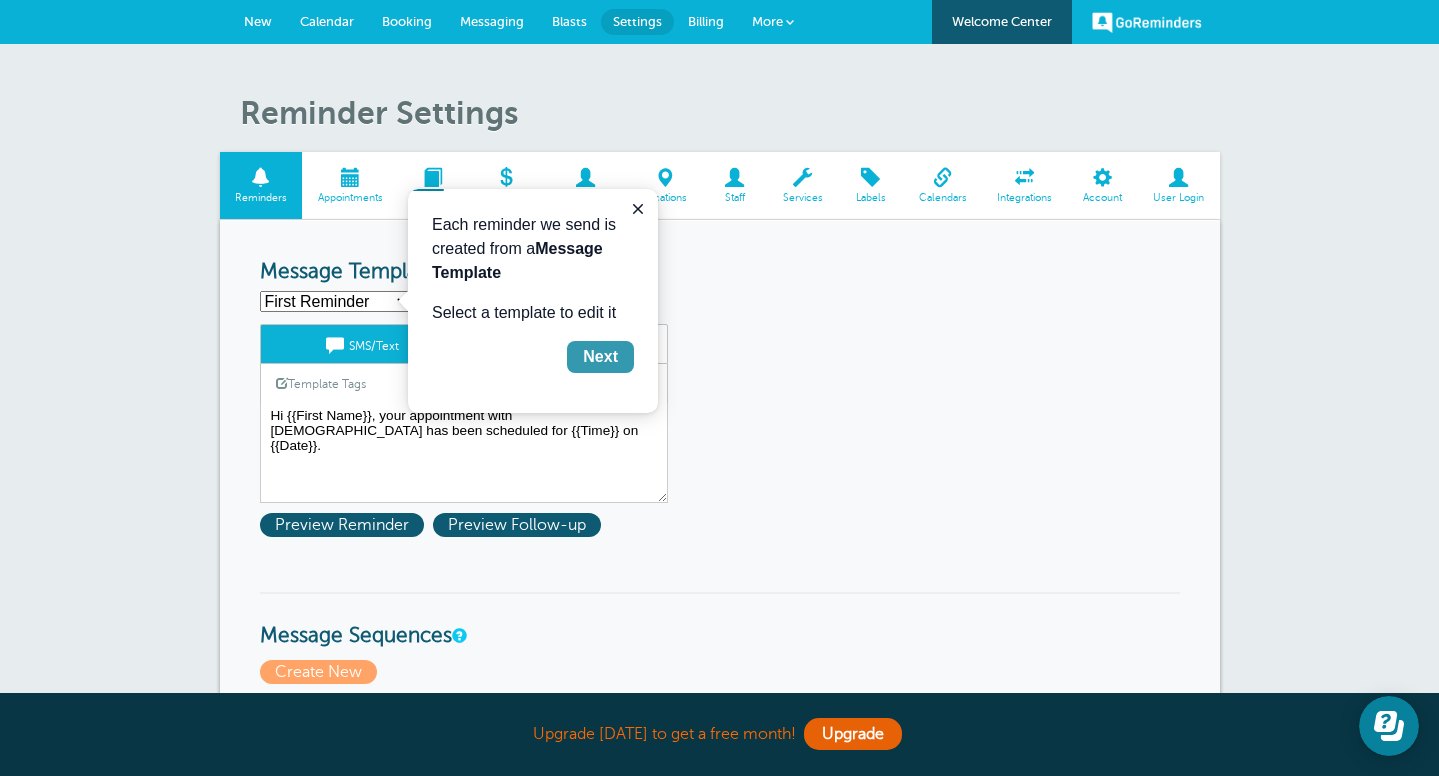 click on "Next" at bounding box center (600, 357) 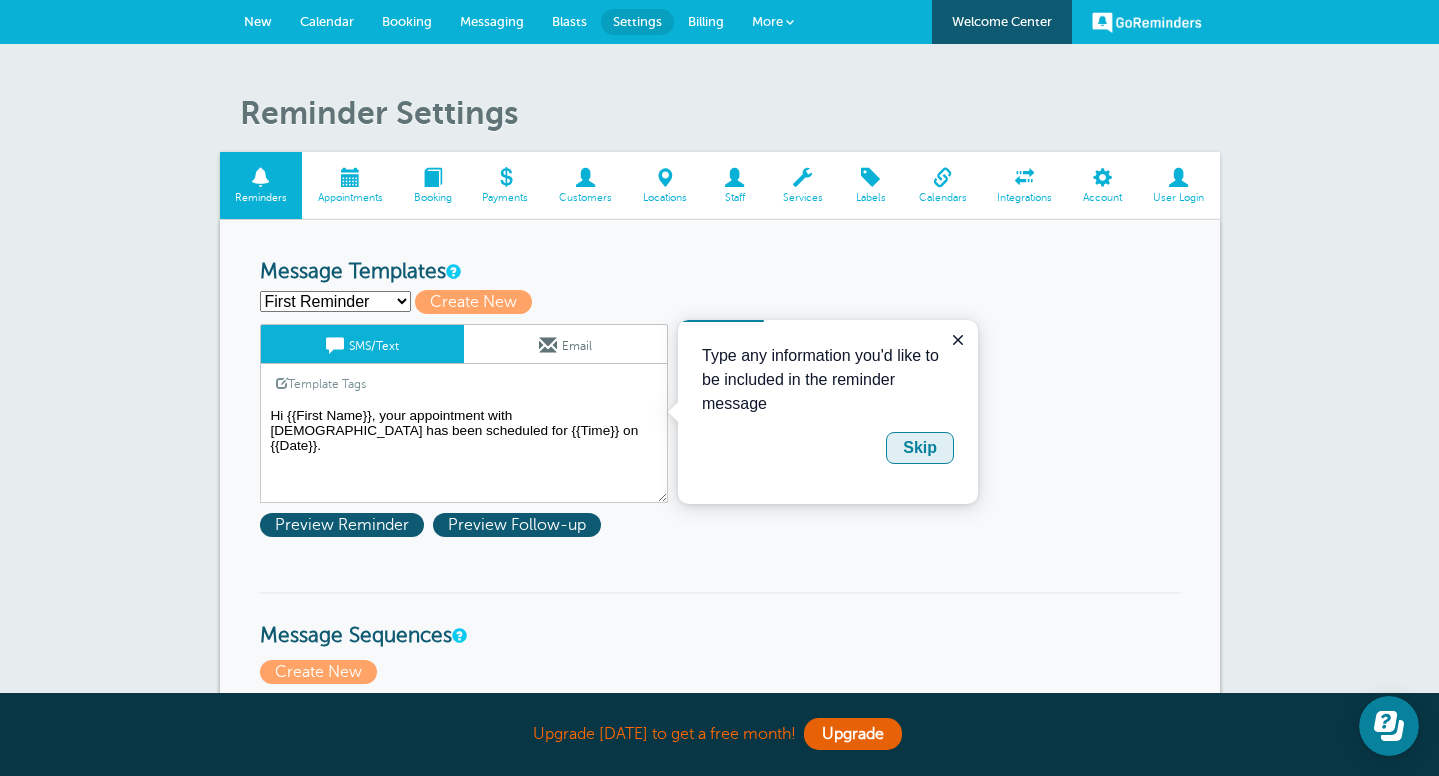 click on "Skip" at bounding box center [920, 448] 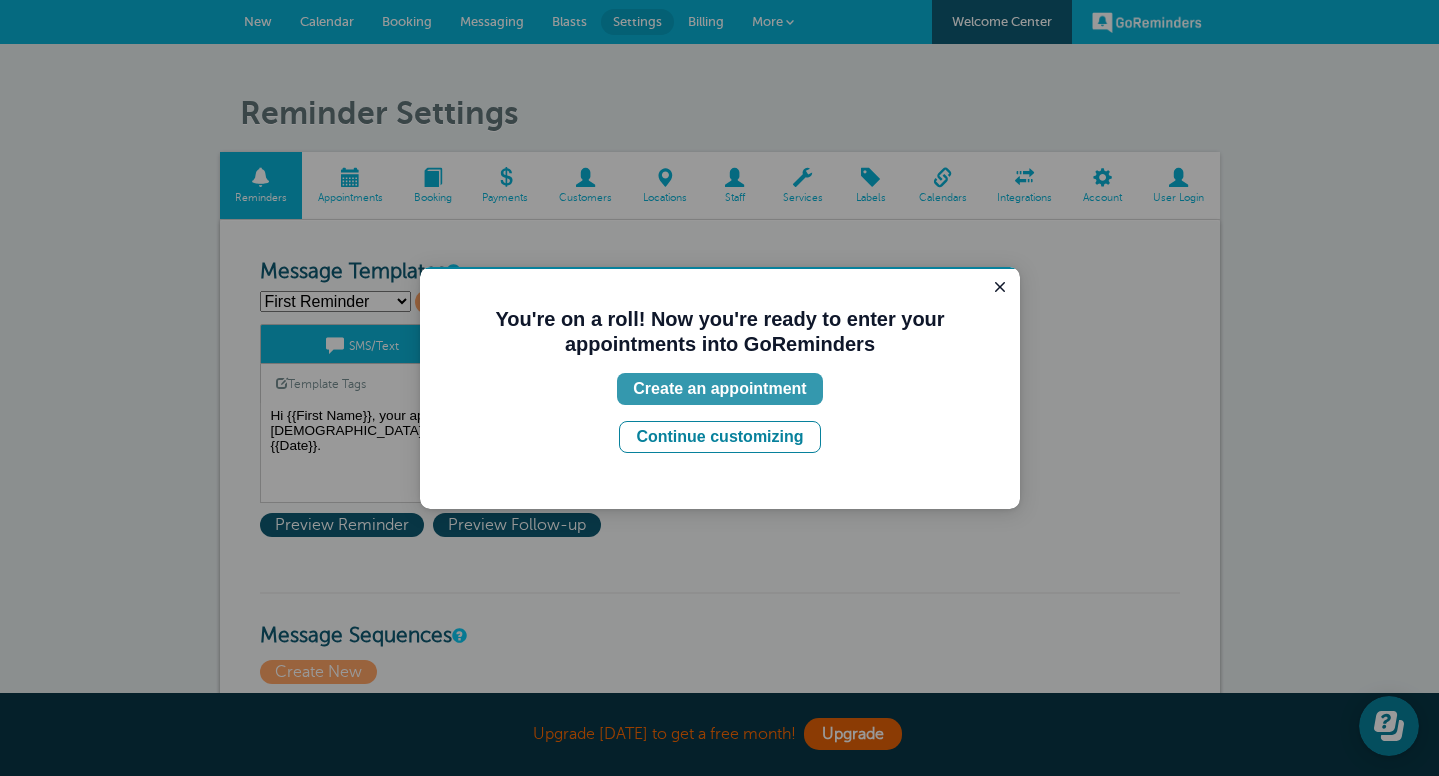 click on "Create an appointment" at bounding box center [719, 389] 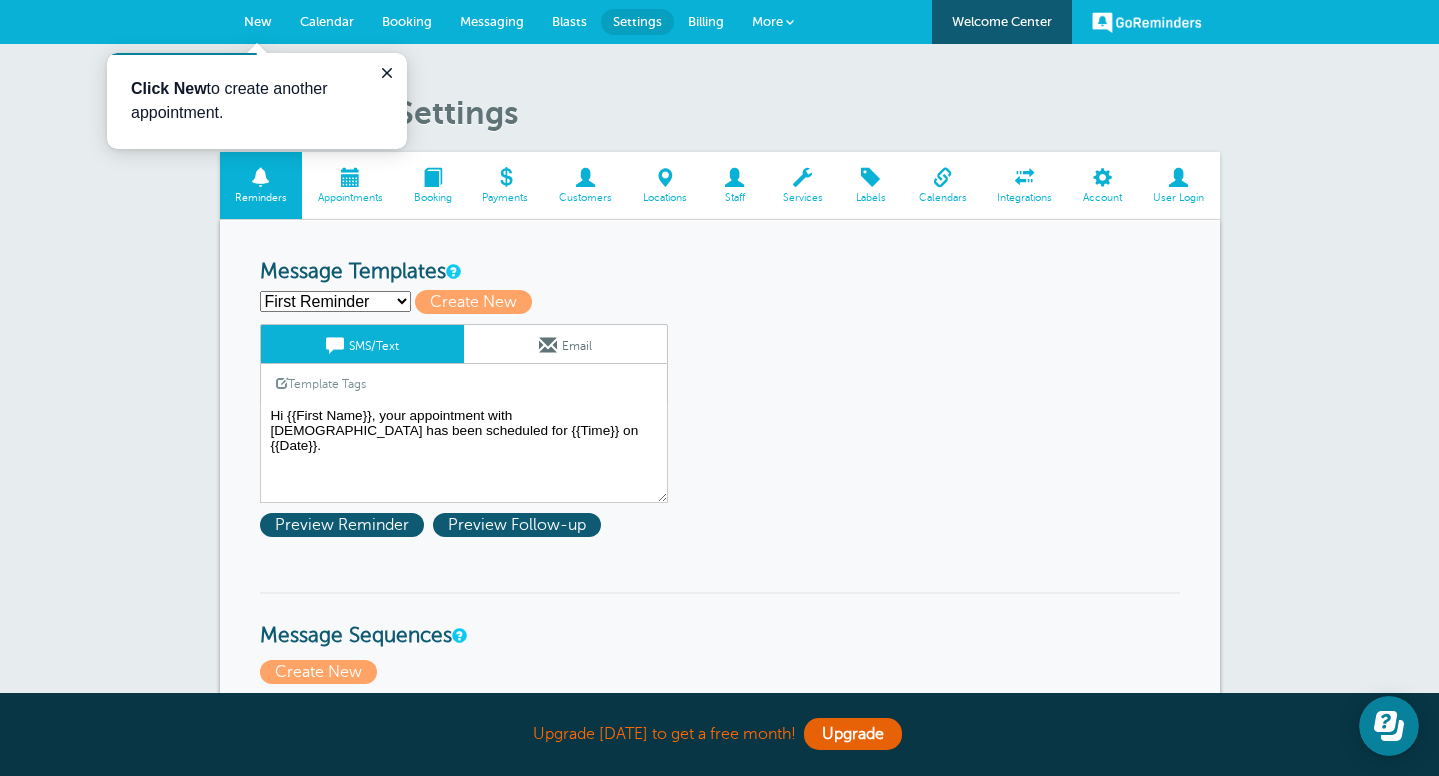 scroll, scrollTop: 0, scrollLeft: 0, axis: both 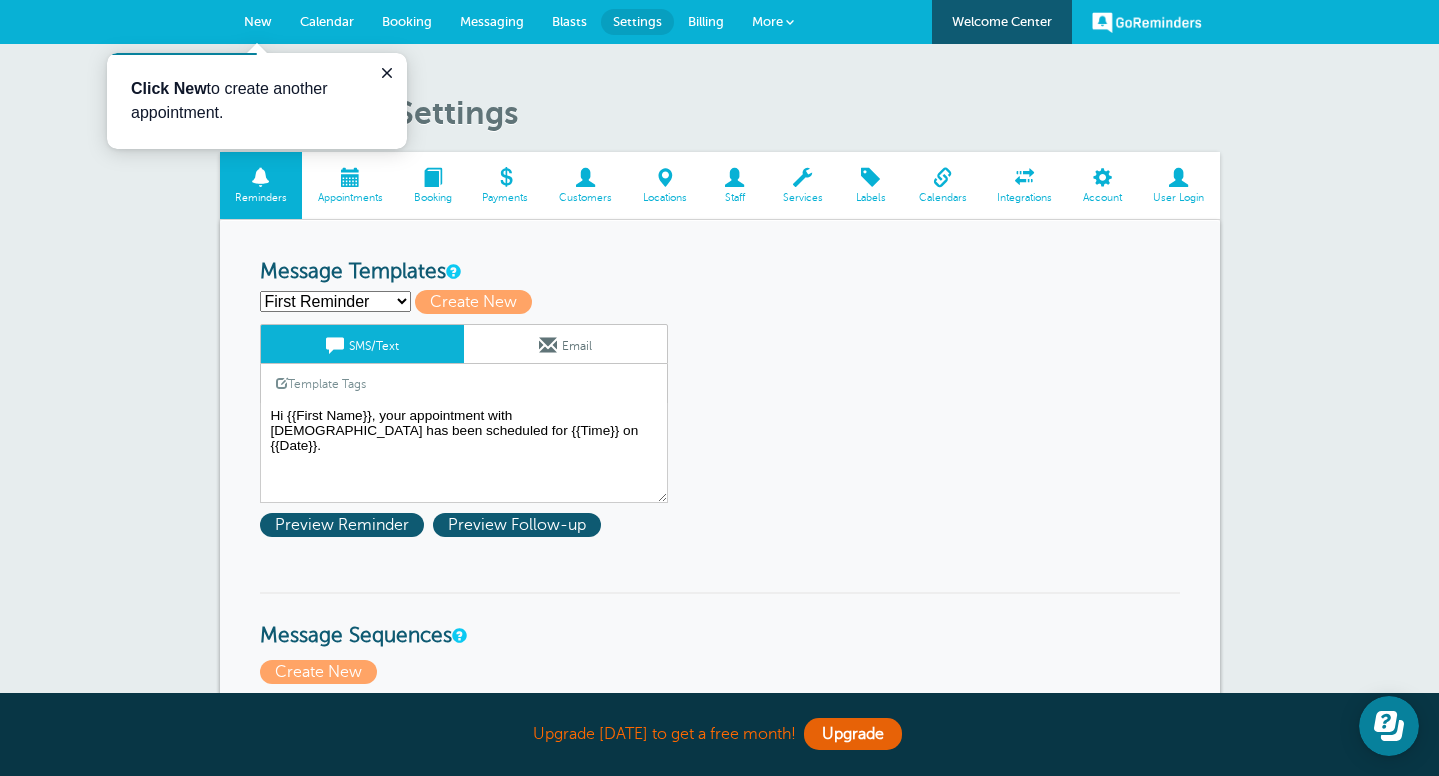 click on "Billing" at bounding box center (706, 21) 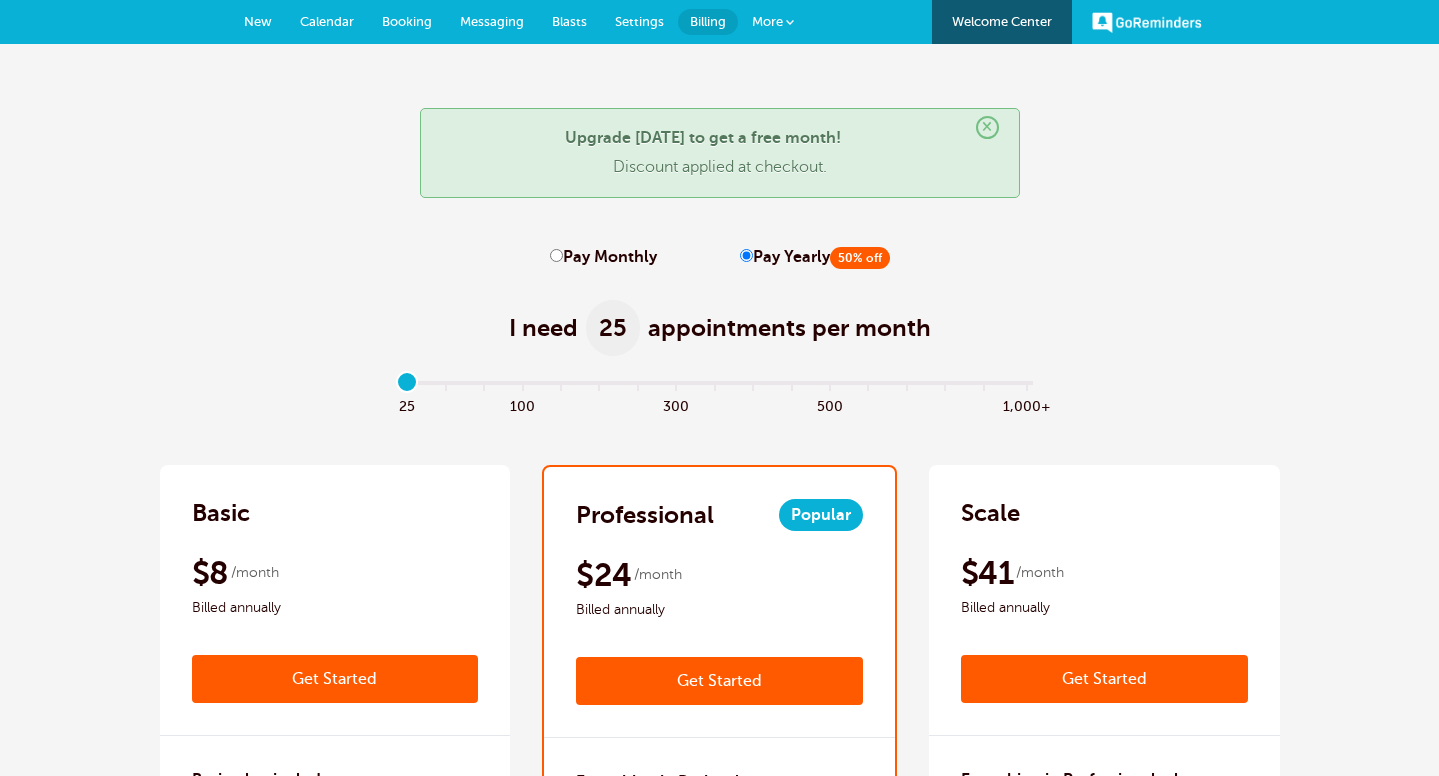 scroll, scrollTop: 0, scrollLeft: 0, axis: both 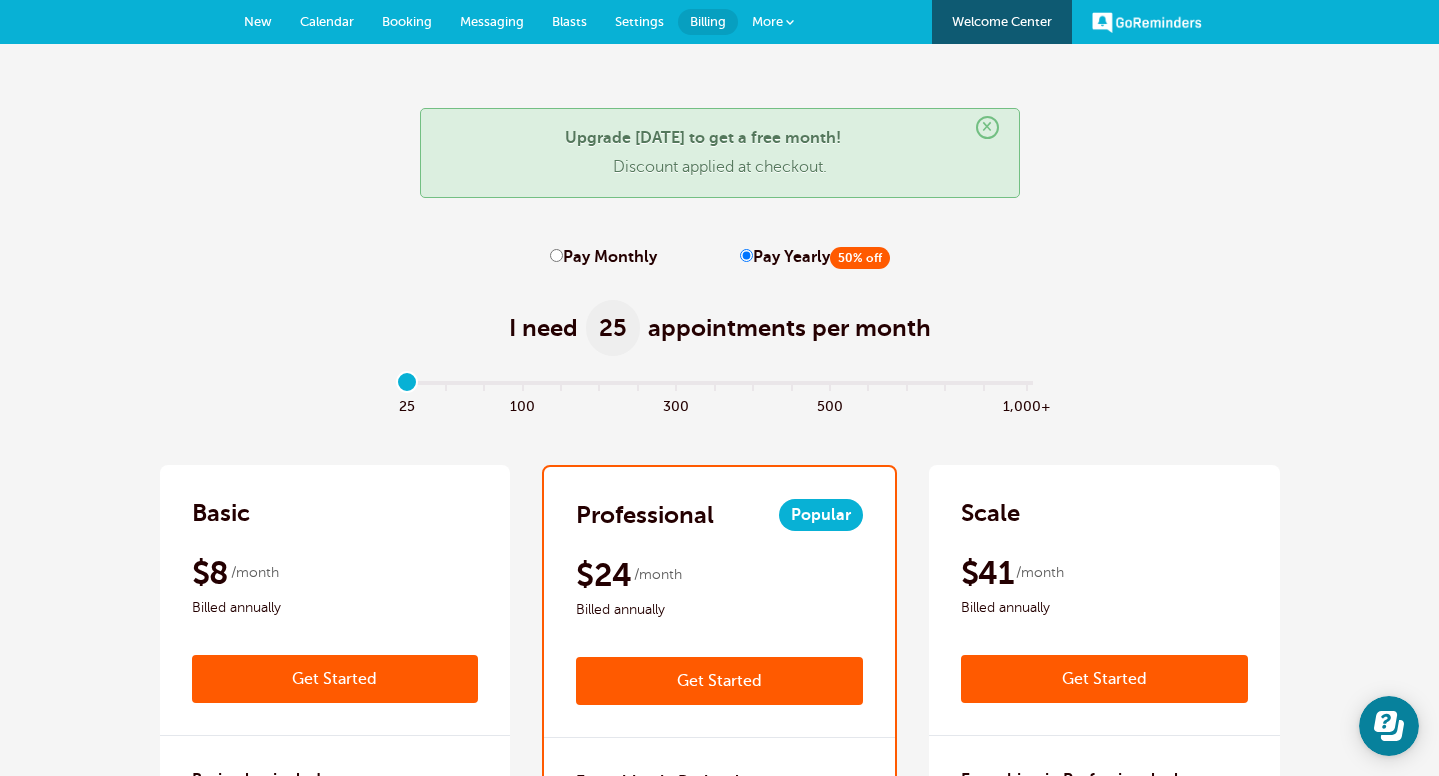 click on "Pay Monthly" at bounding box center (556, 255) 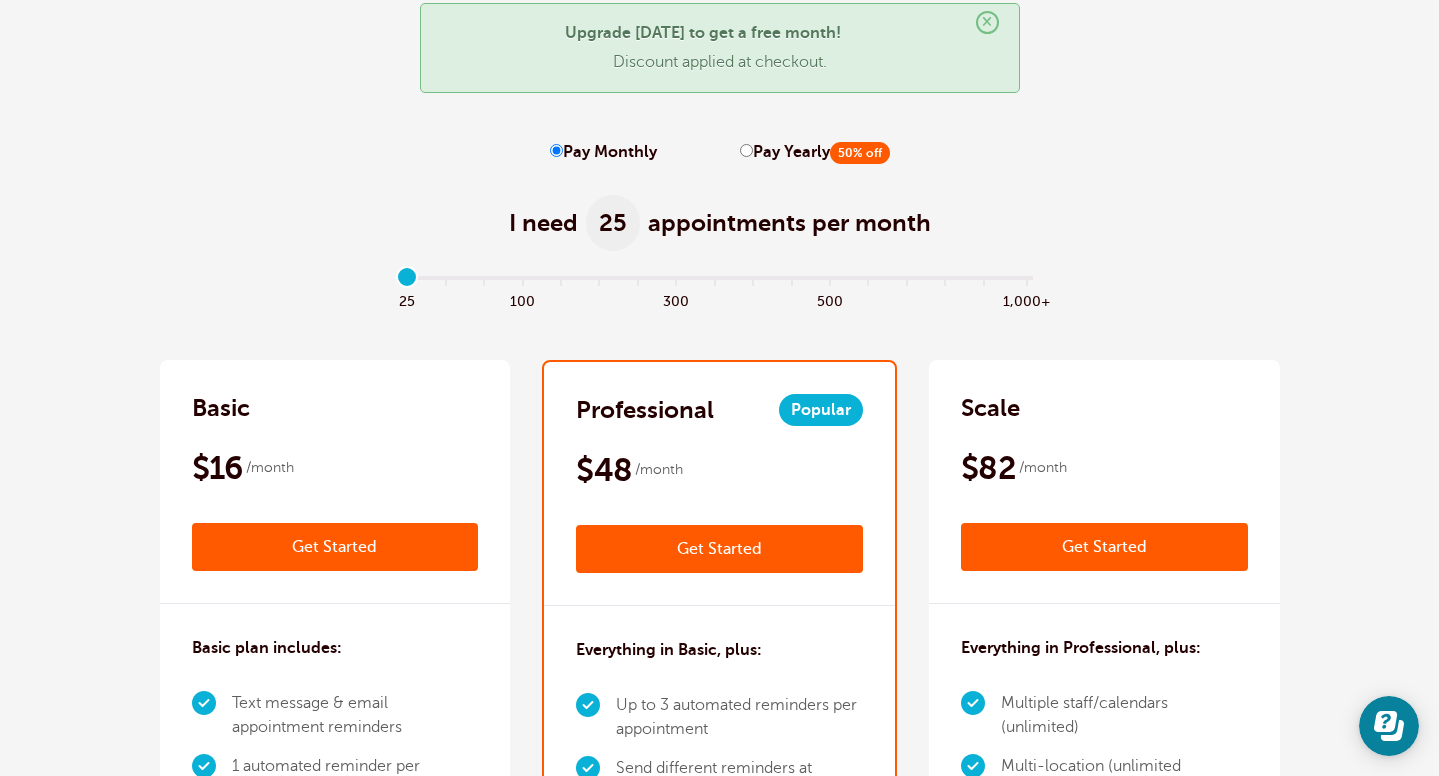 scroll, scrollTop: 106, scrollLeft: 0, axis: vertical 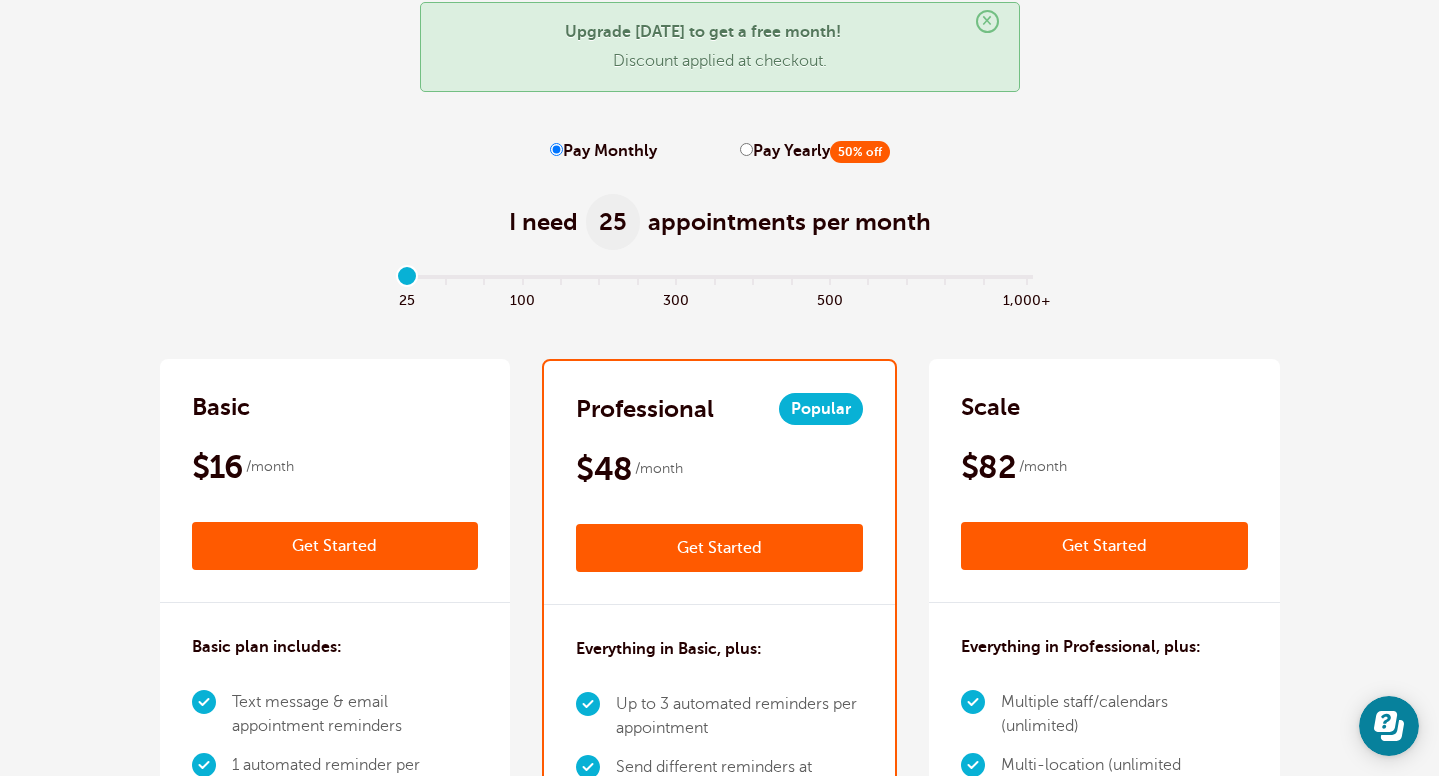 click on "Basic
$16
/month
Get Started
$8
/month
Billed annually
Get Started" at bounding box center (335, 481) 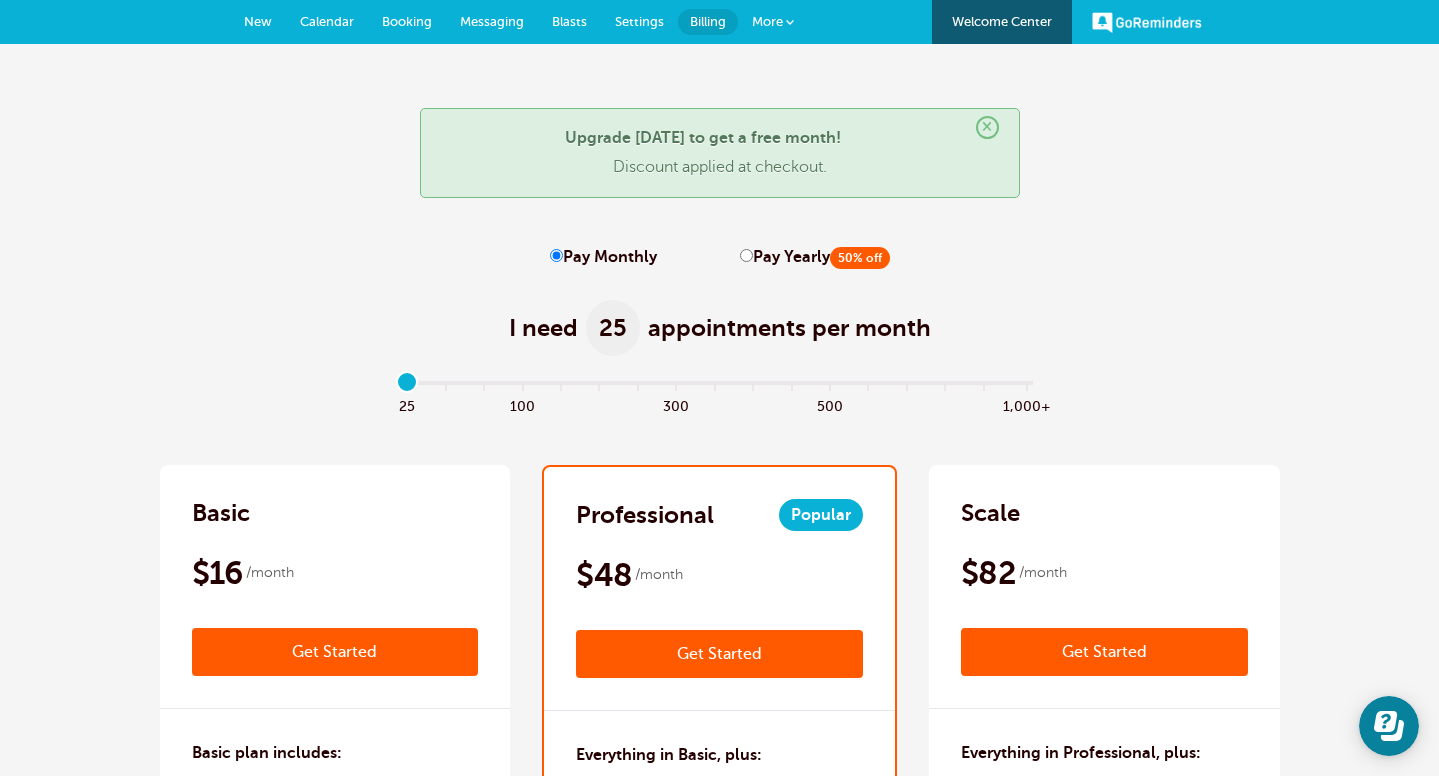 scroll, scrollTop: 0, scrollLeft: 0, axis: both 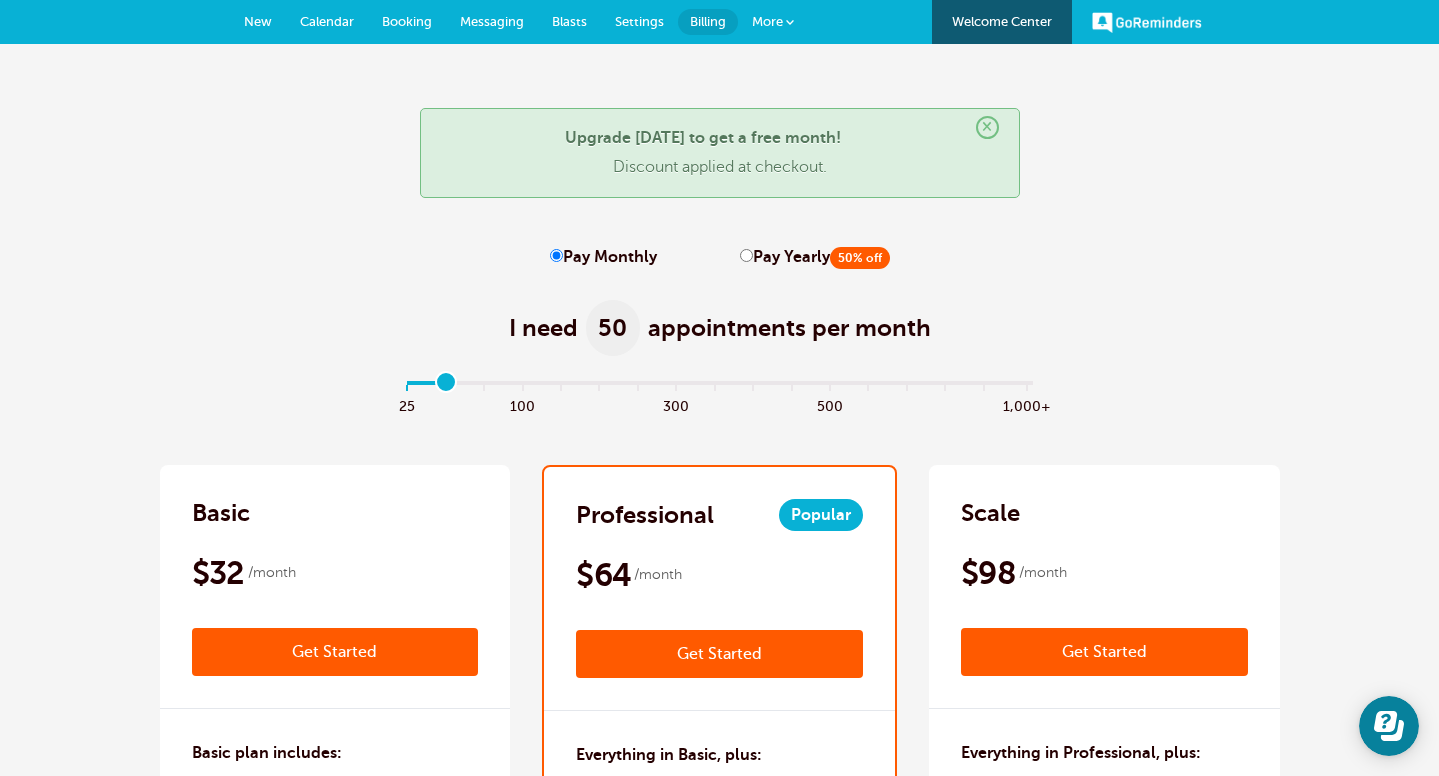 type on "1" 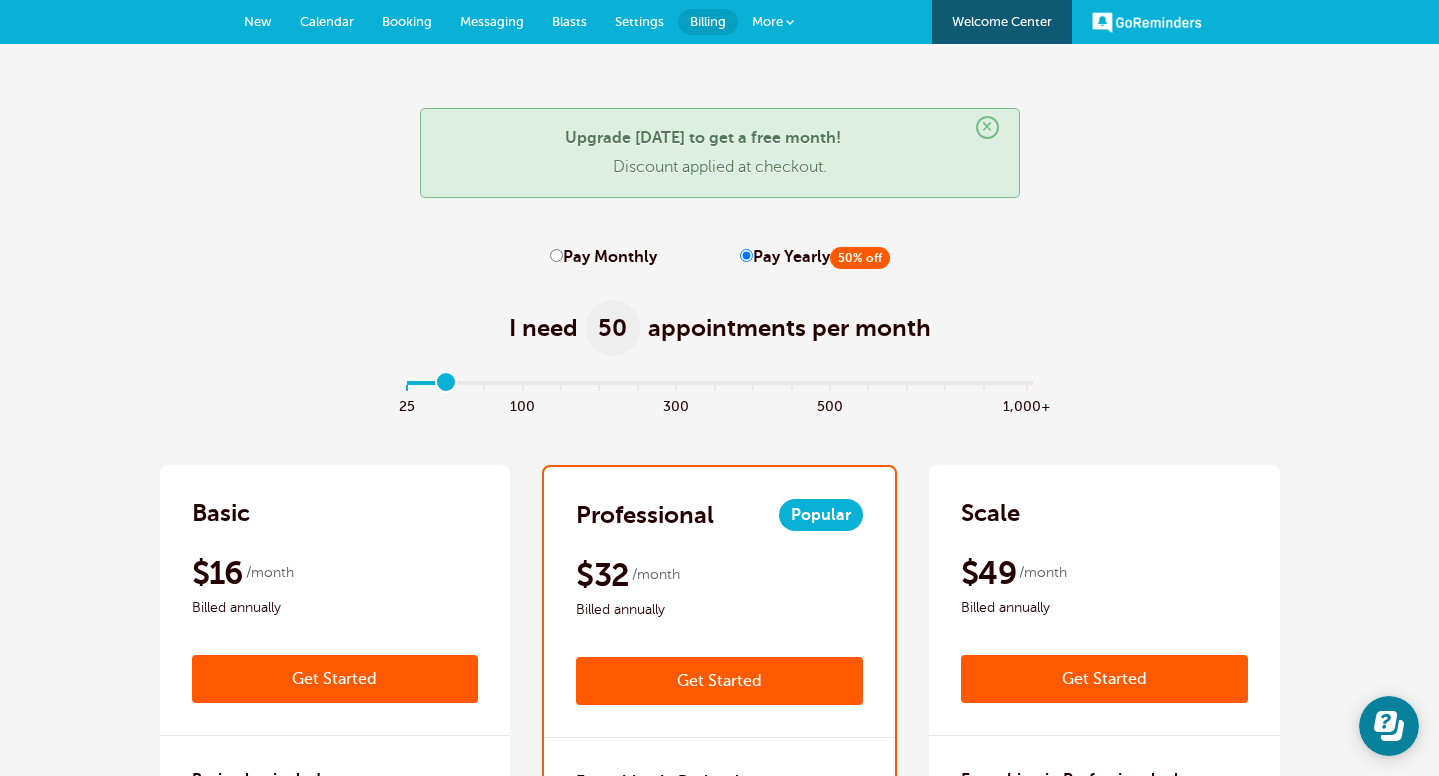 click on "Pay Monthly" at bounding box center (556, 255) 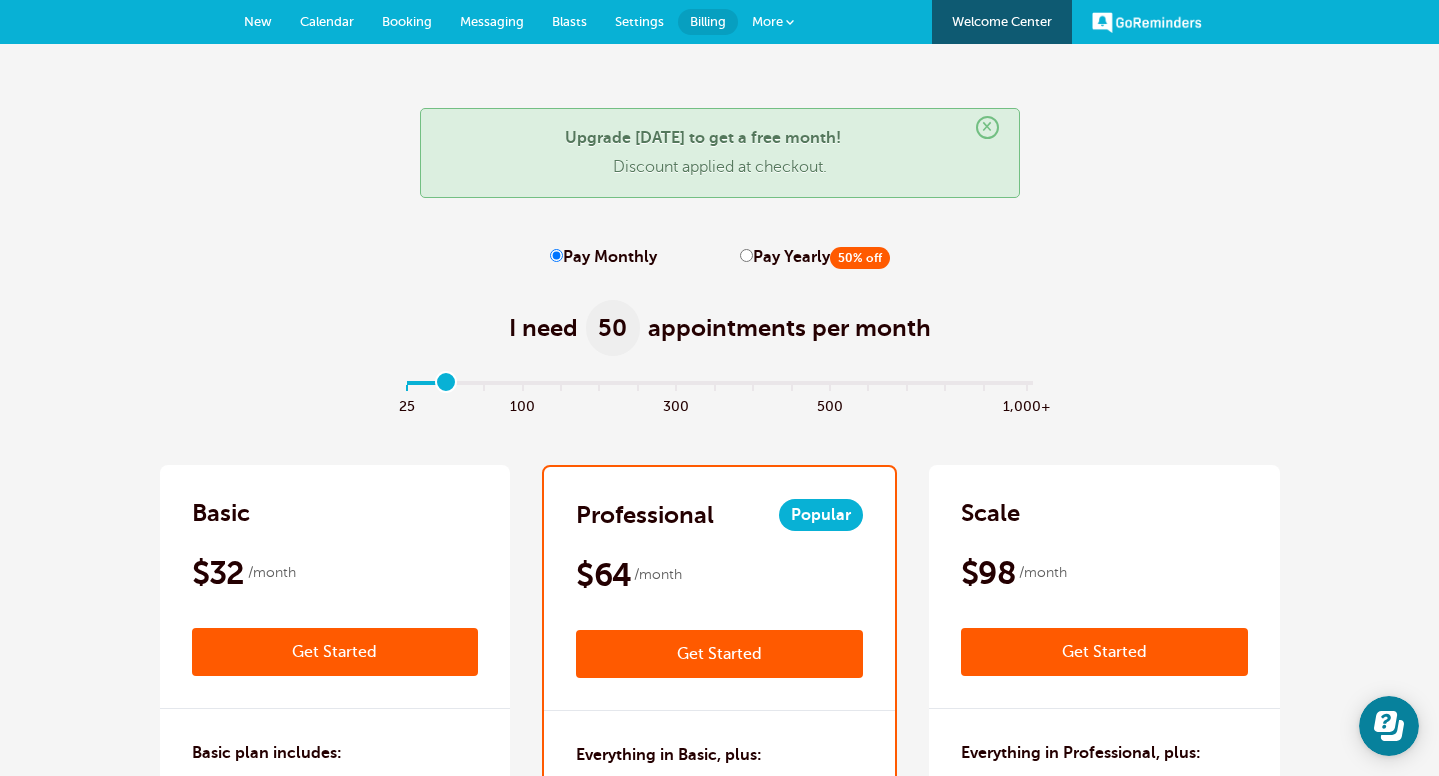 click on "Pay Yearly
50% off" at bounding box center (746, 255) 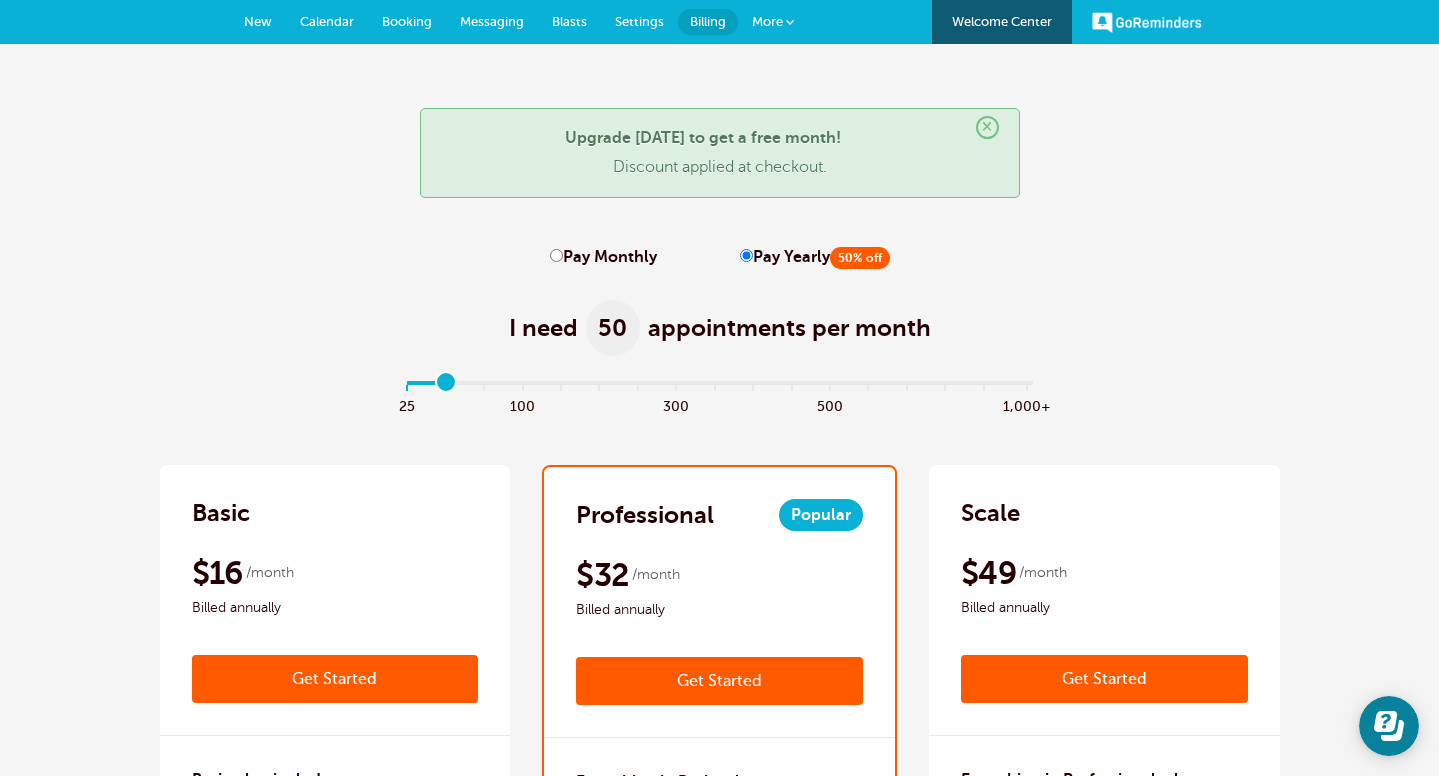click on "Pay Monthly" at bounding box center (603, 257) 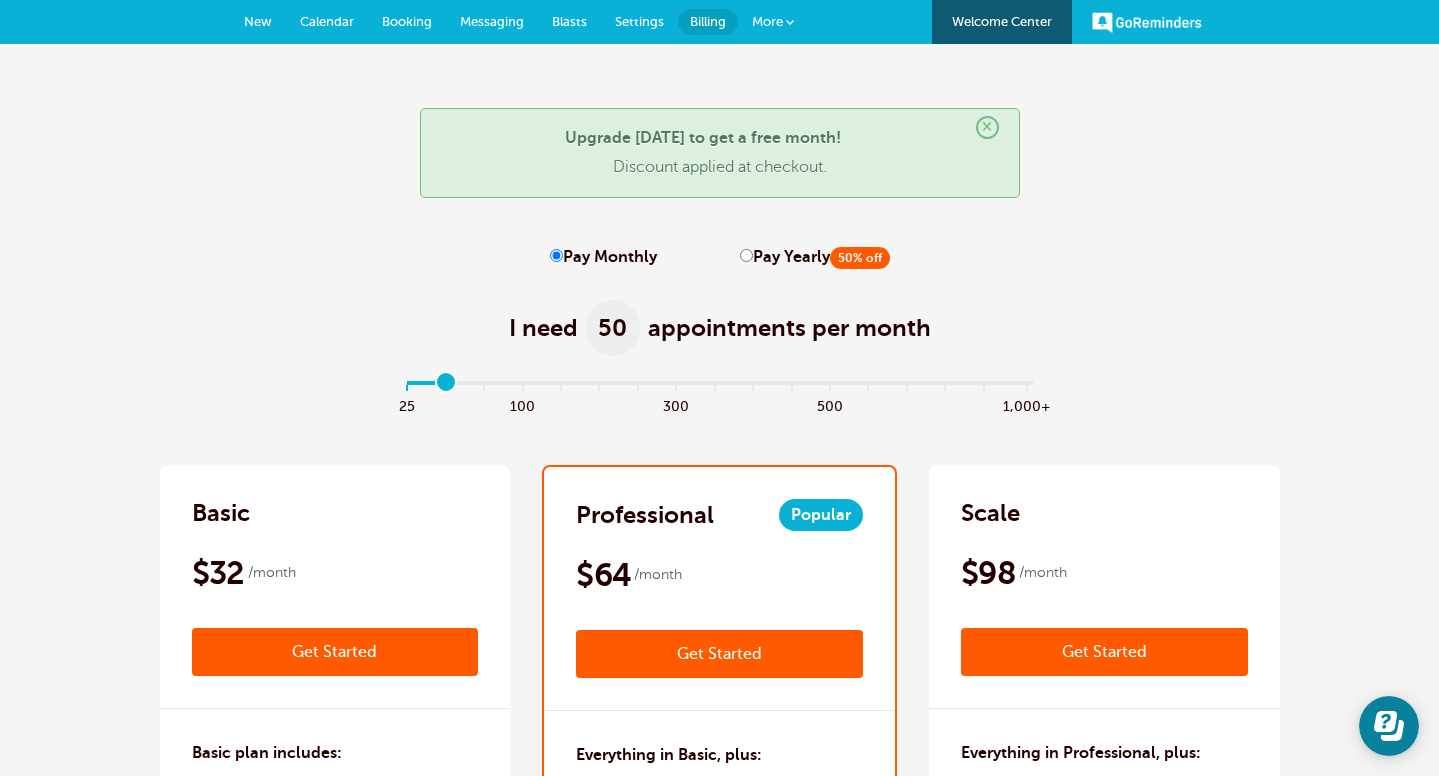 drag, startPoint x: 446, startPoint y: 382, endPoint x: 432, endPoint y: 382, distance: 14 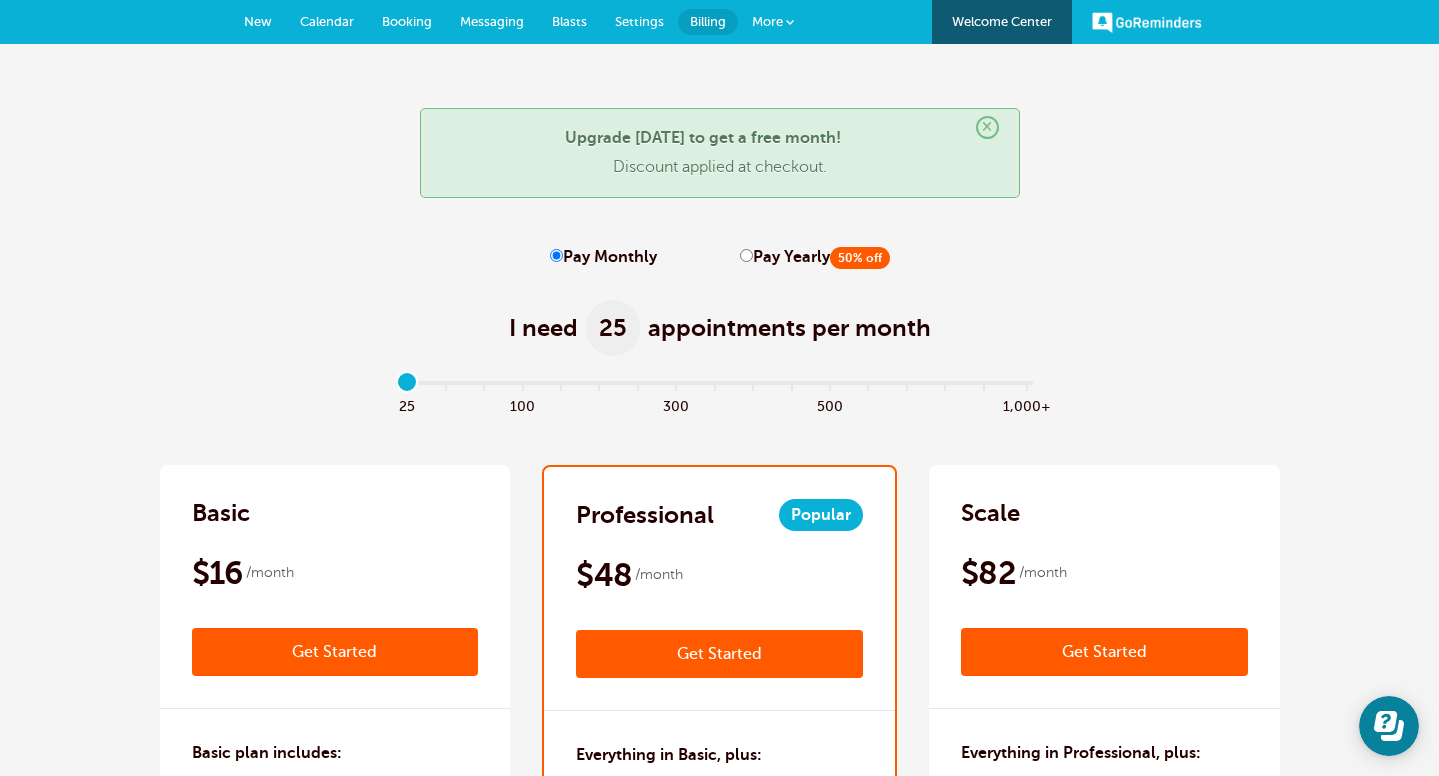 type on "0" 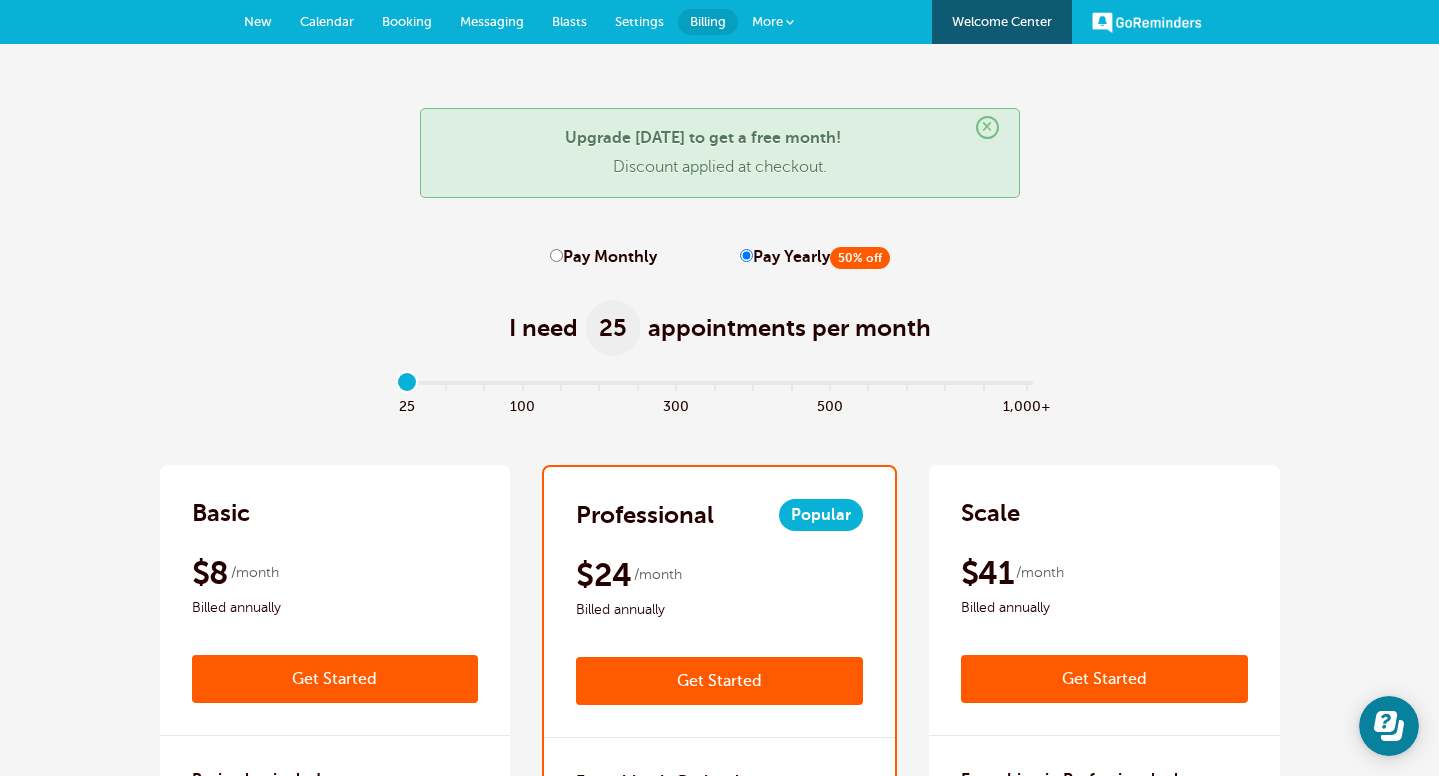 click on "Pay Monthly" at bounding box center [556, 255] 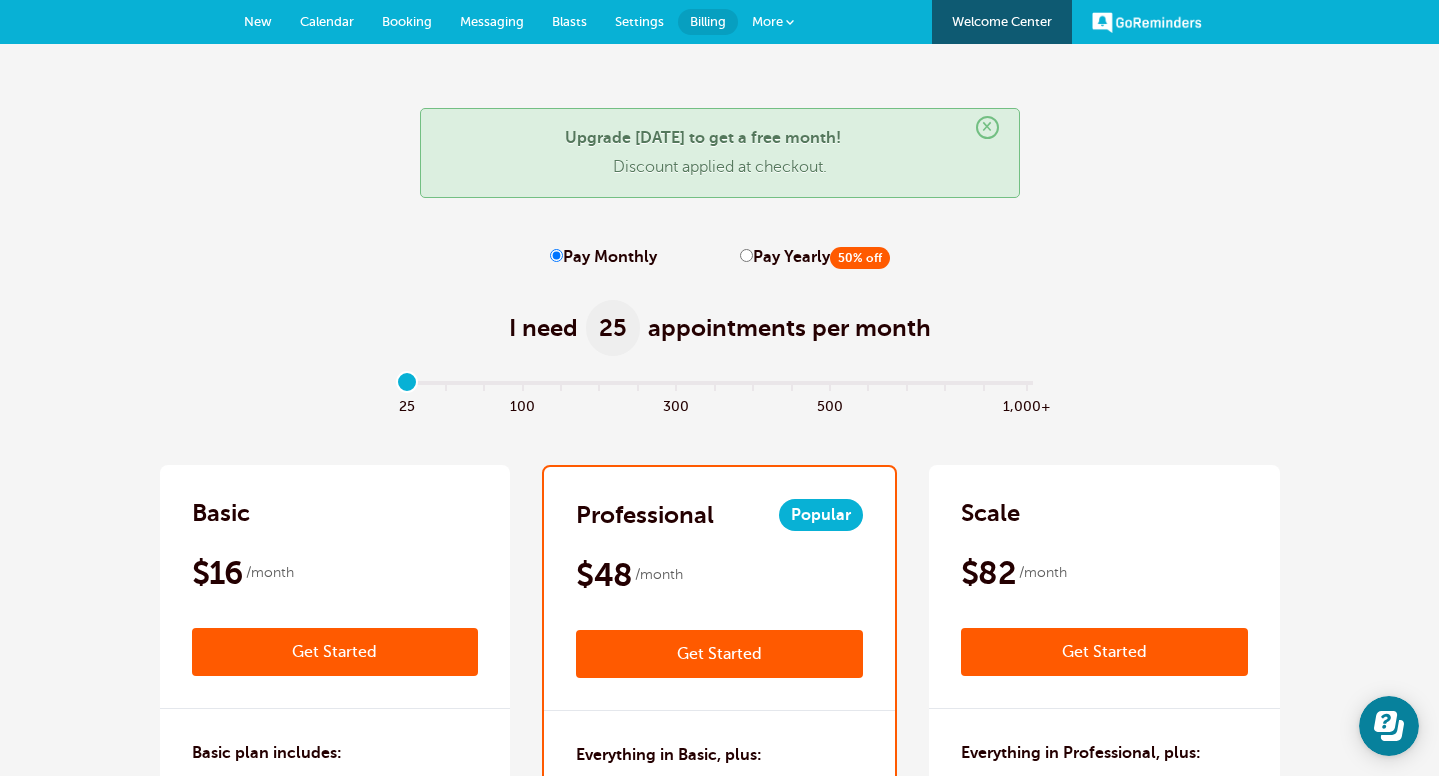 scroll, scrollTop: 0, scrollLeft: 0, axis: both 